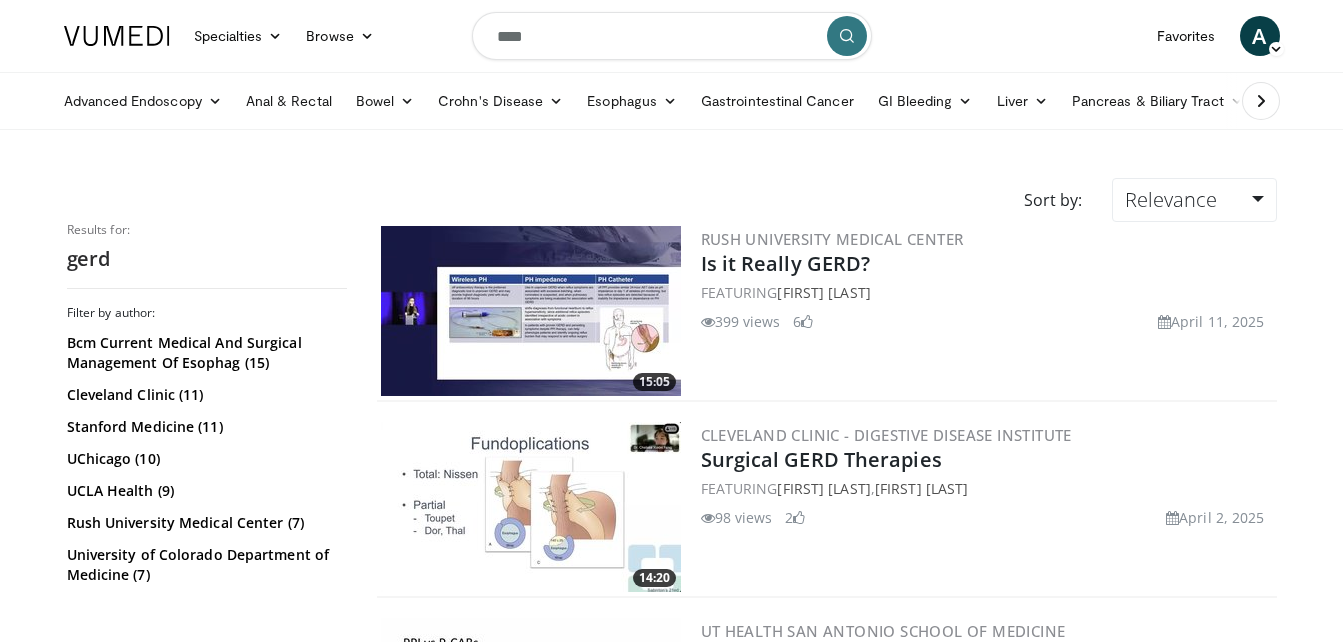 scroll, scrollTop: 280, scrollLeft: 0, axis: vertical 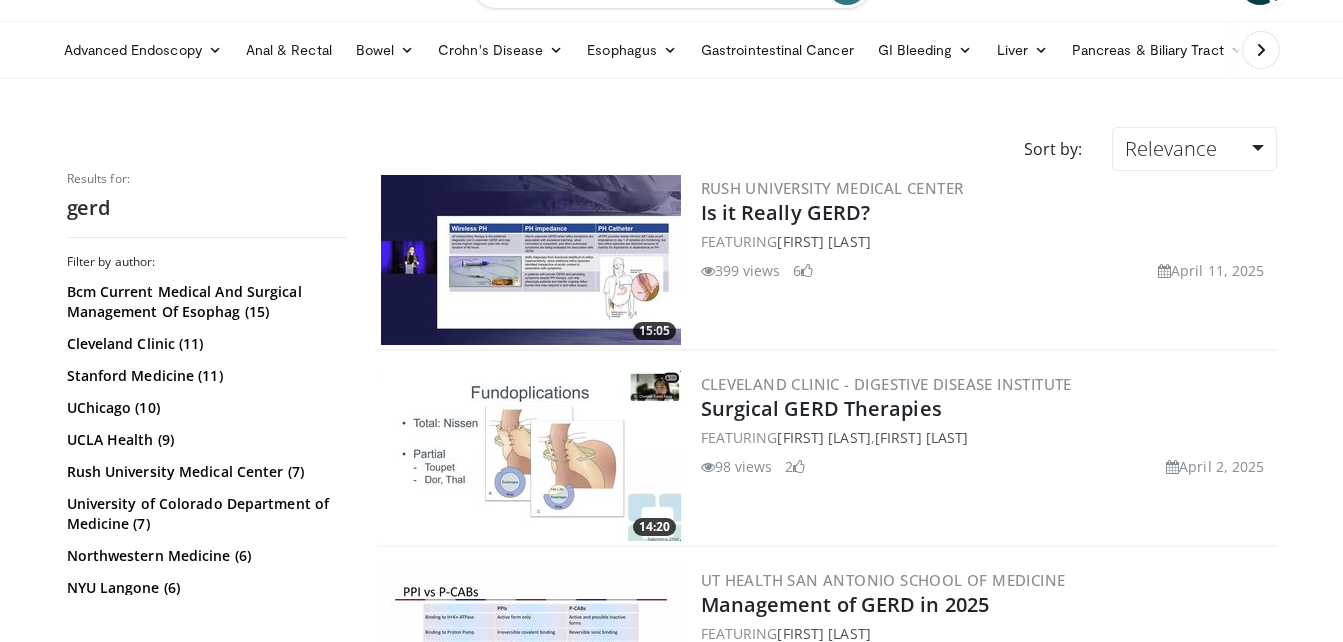 click at bounding box center (531, 456) 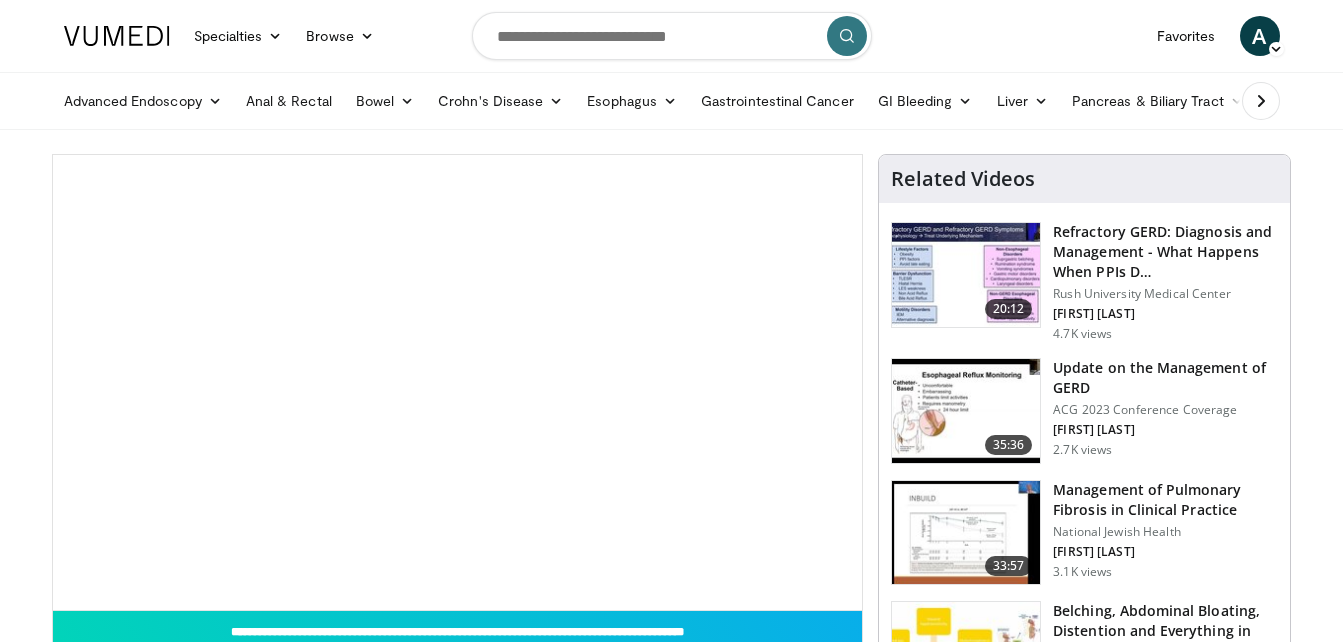 scroll, scrollTop: 0, scrollLeft: 0, axis: both 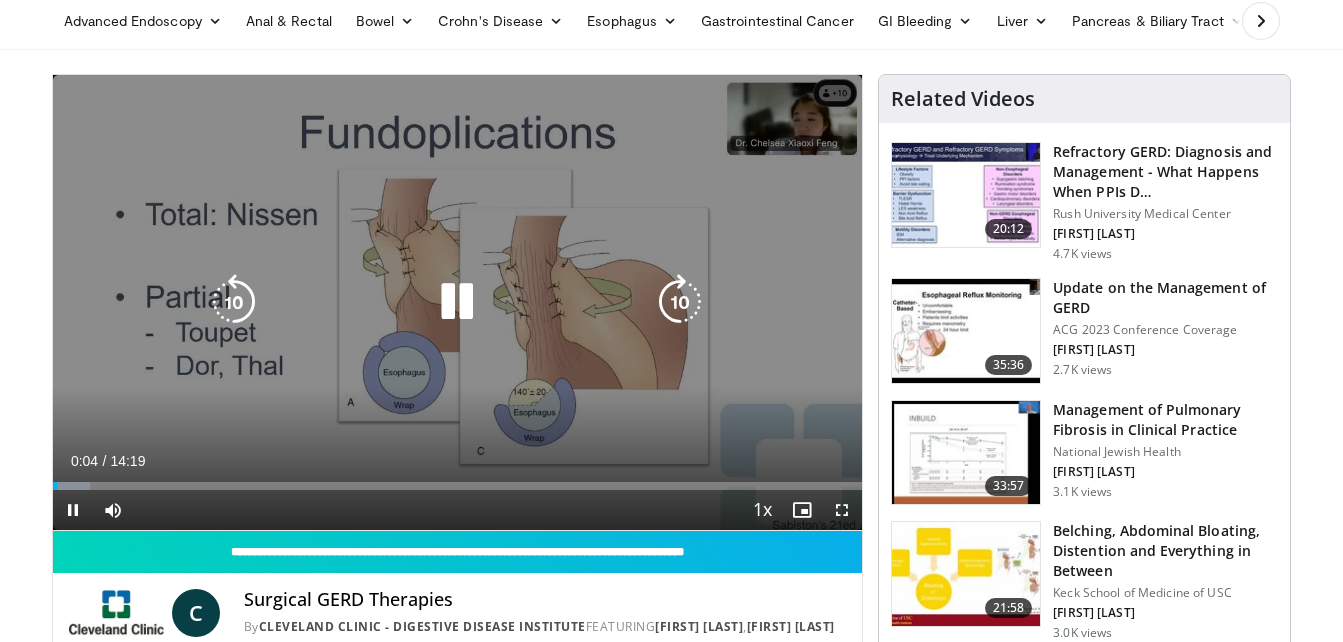 click at bounding box center [680, 302] 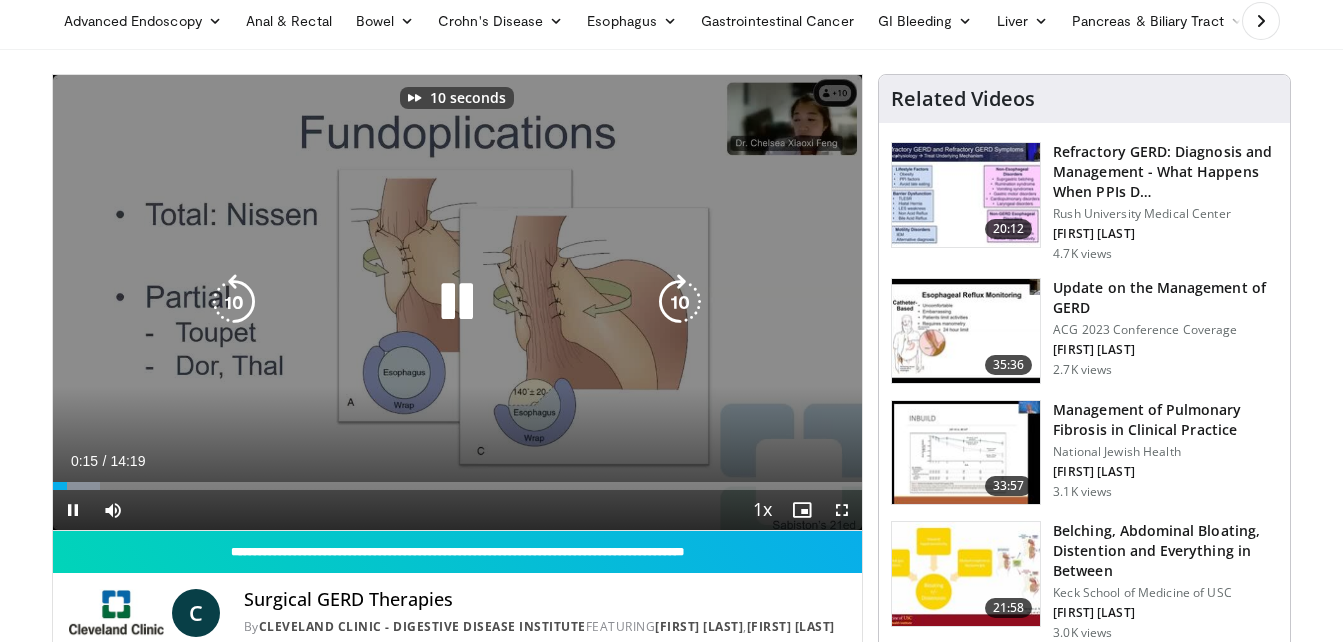 click at bounding box center (680, 302) 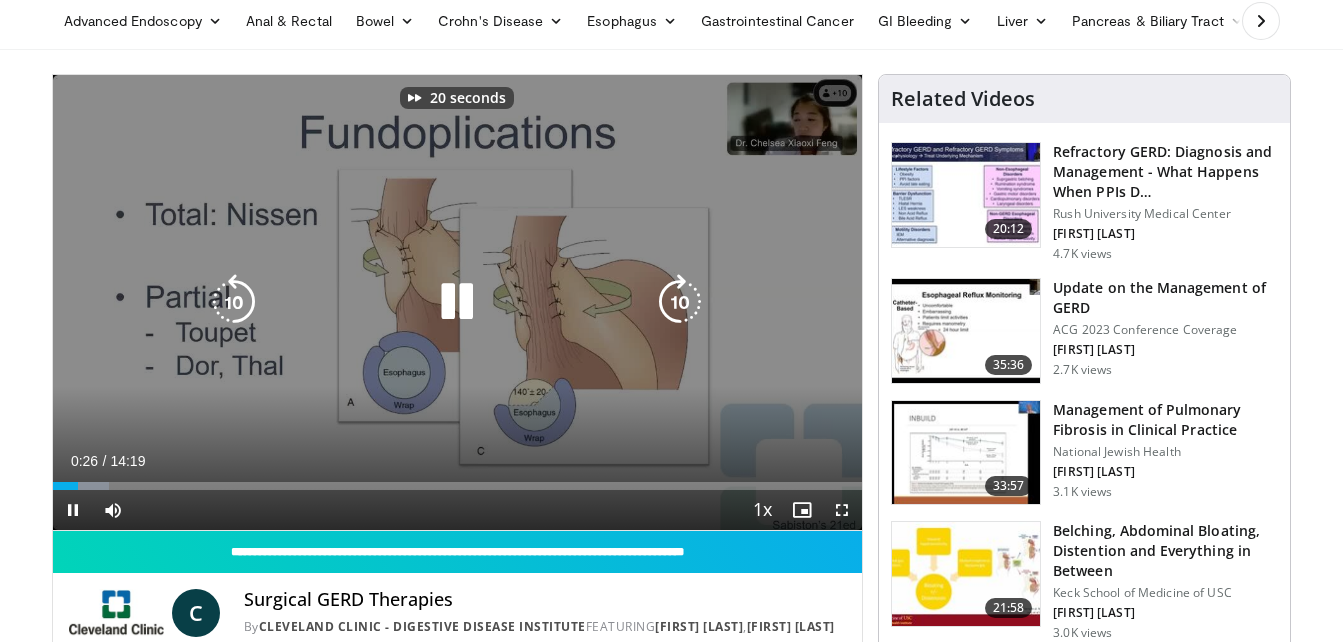 click at bounding box center [680, 302] 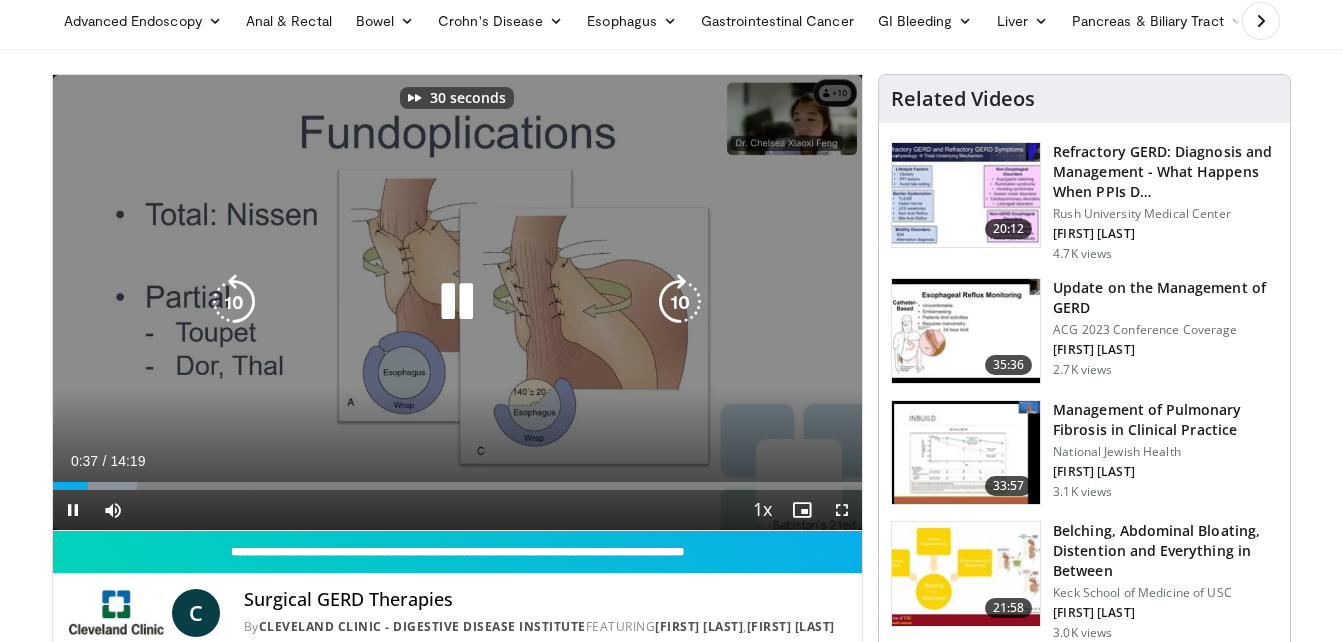 click at bounding box center [680, 302] 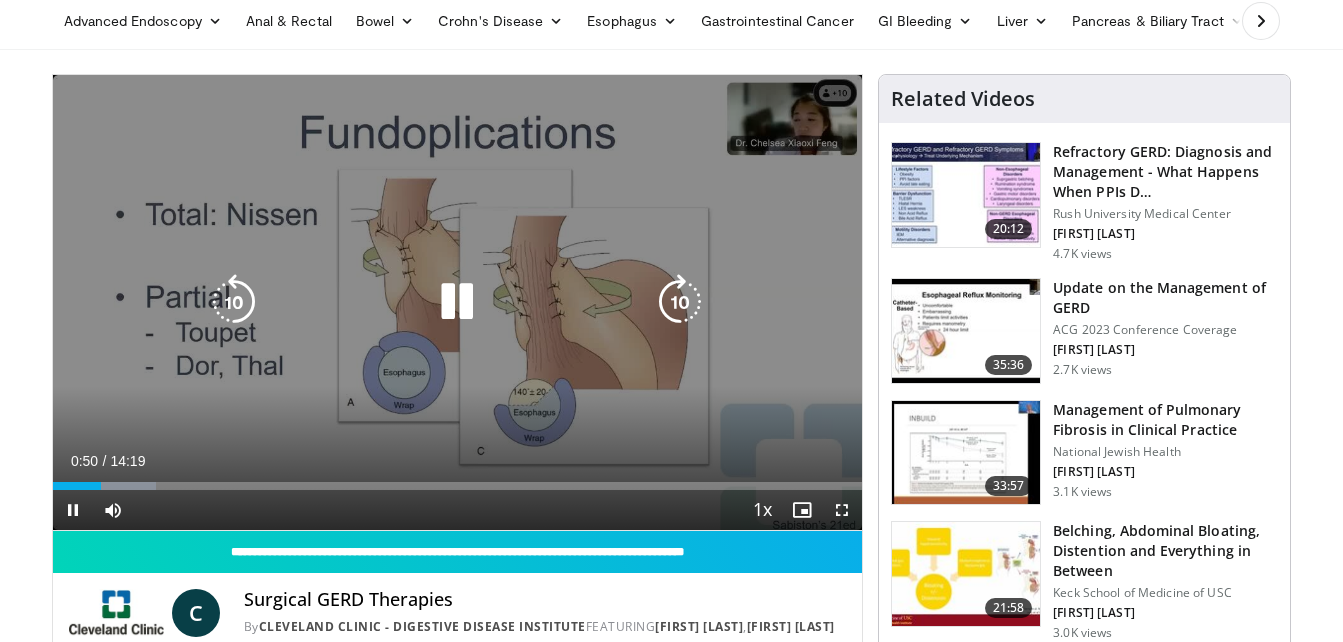 click at bounding box center [457, 302] 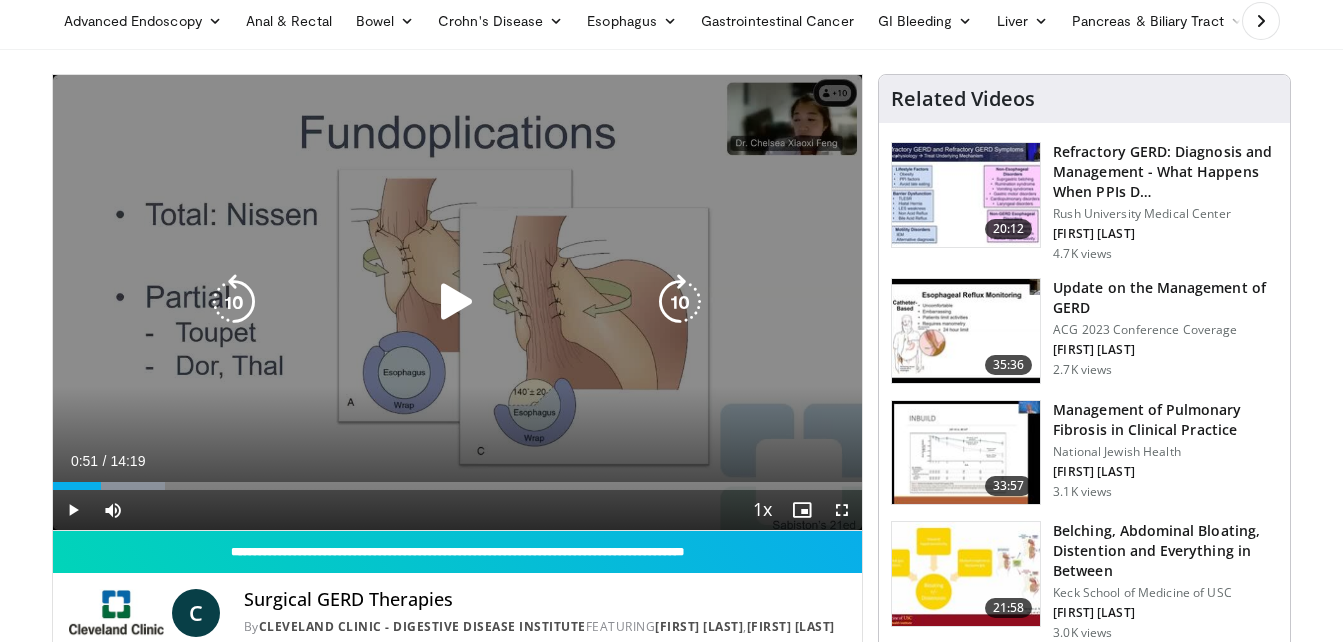 click at bounding box center (457, 302) 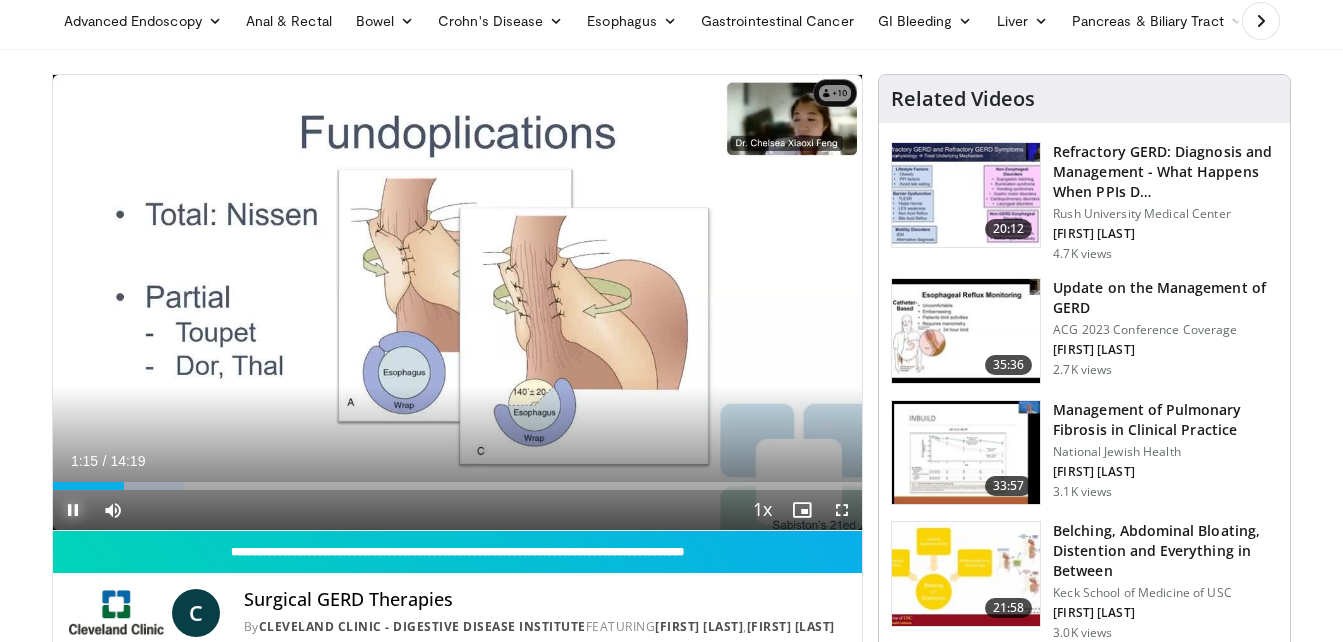 click at bounding box center (73, 510) 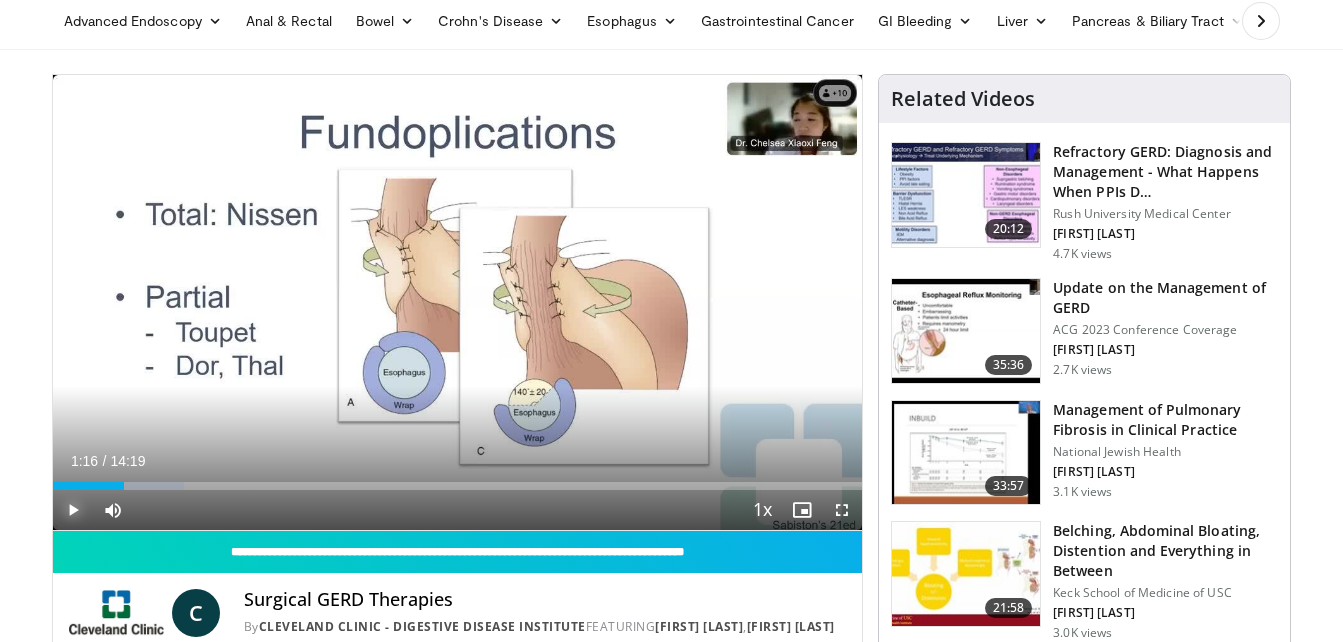 click at bounding box center [73, 510] 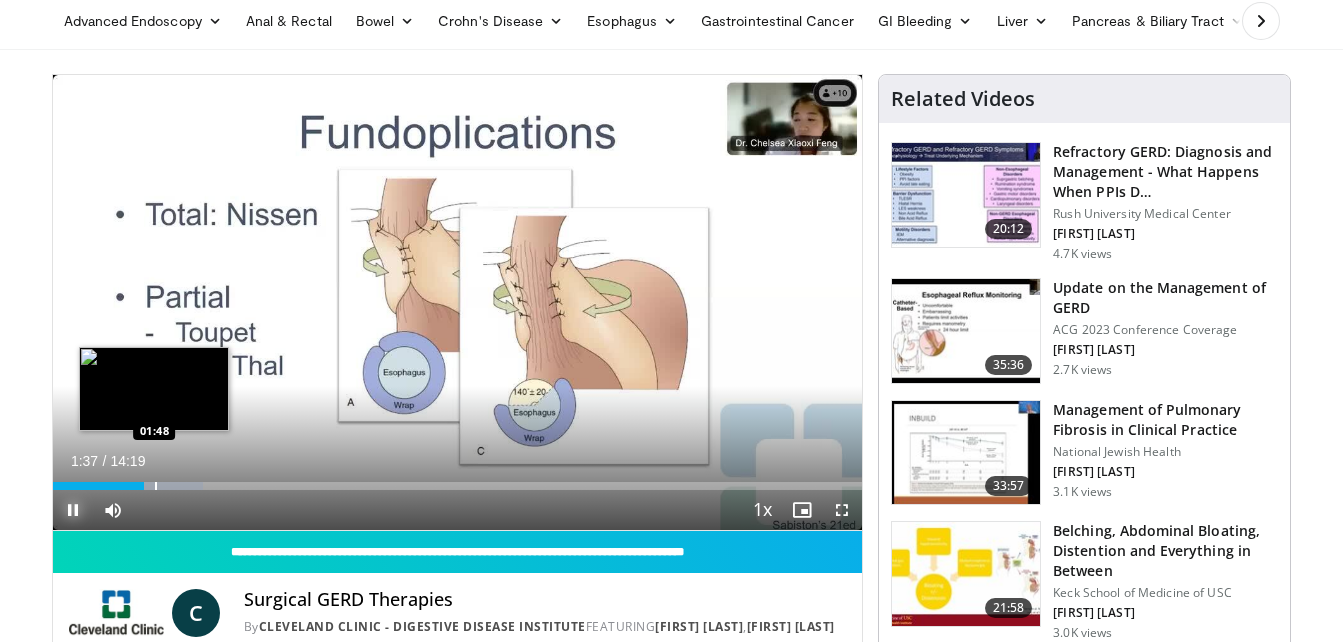 type 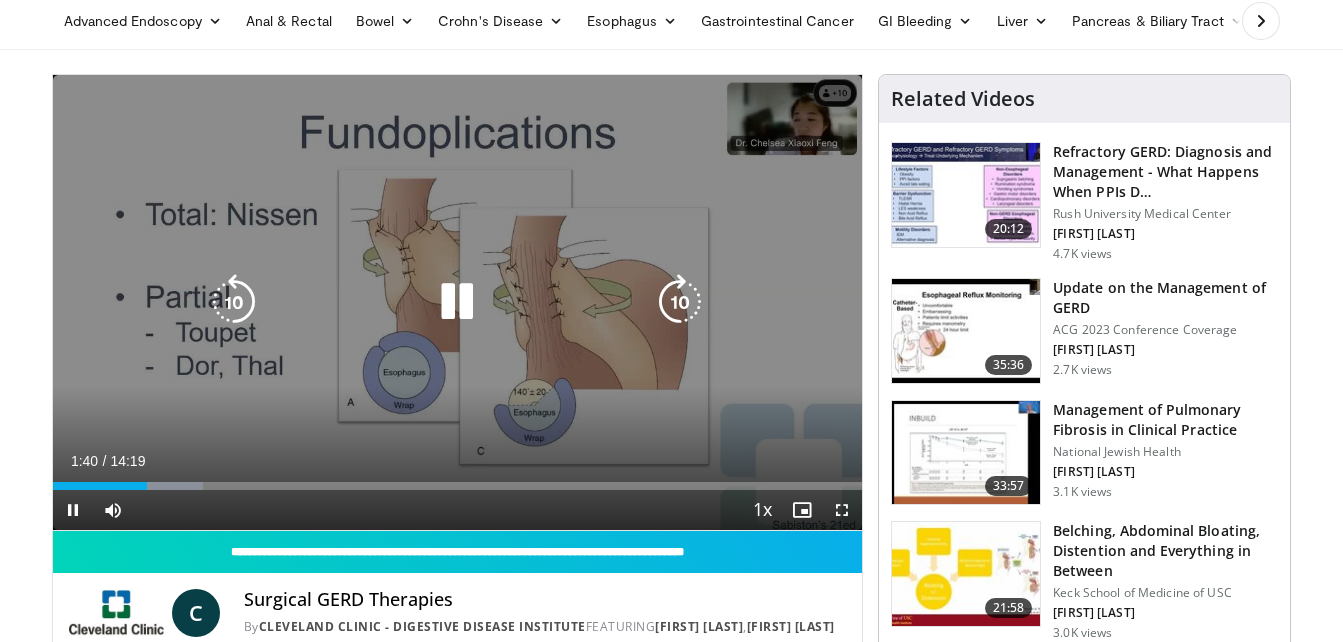 click at bounding box center (680, 302) 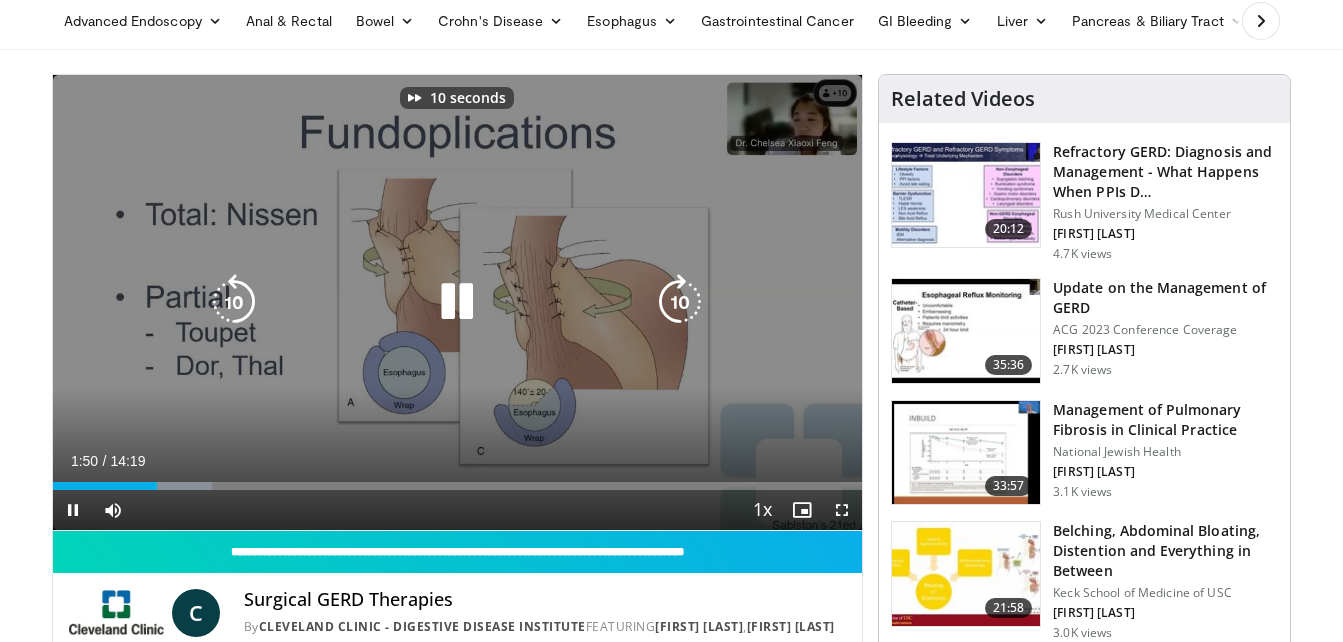click at bounding box center (680, 302) 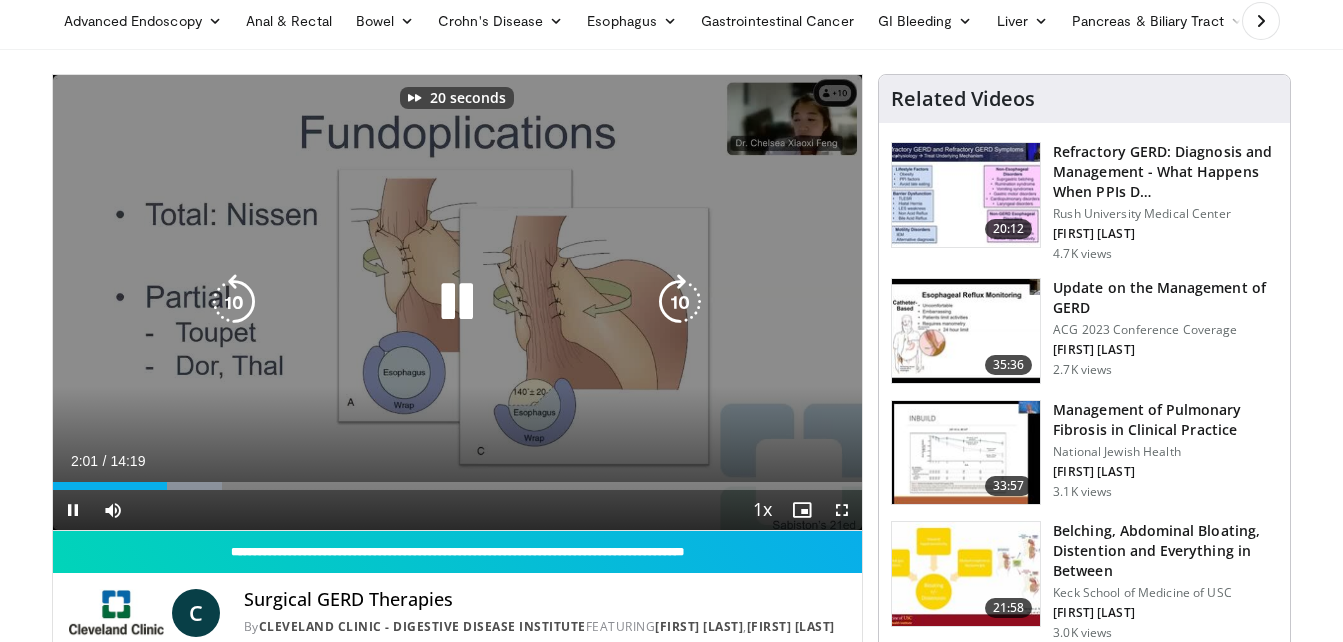 click at bounding box center (680, 302) 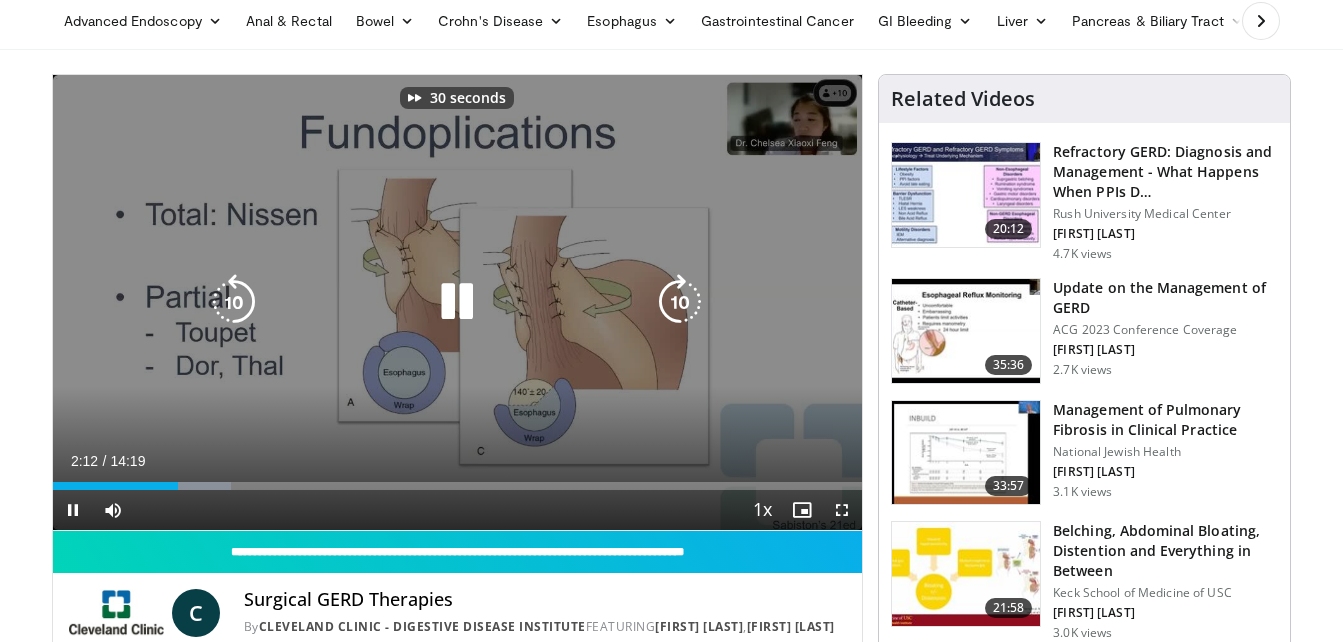 click at bounding box center (680, 302) 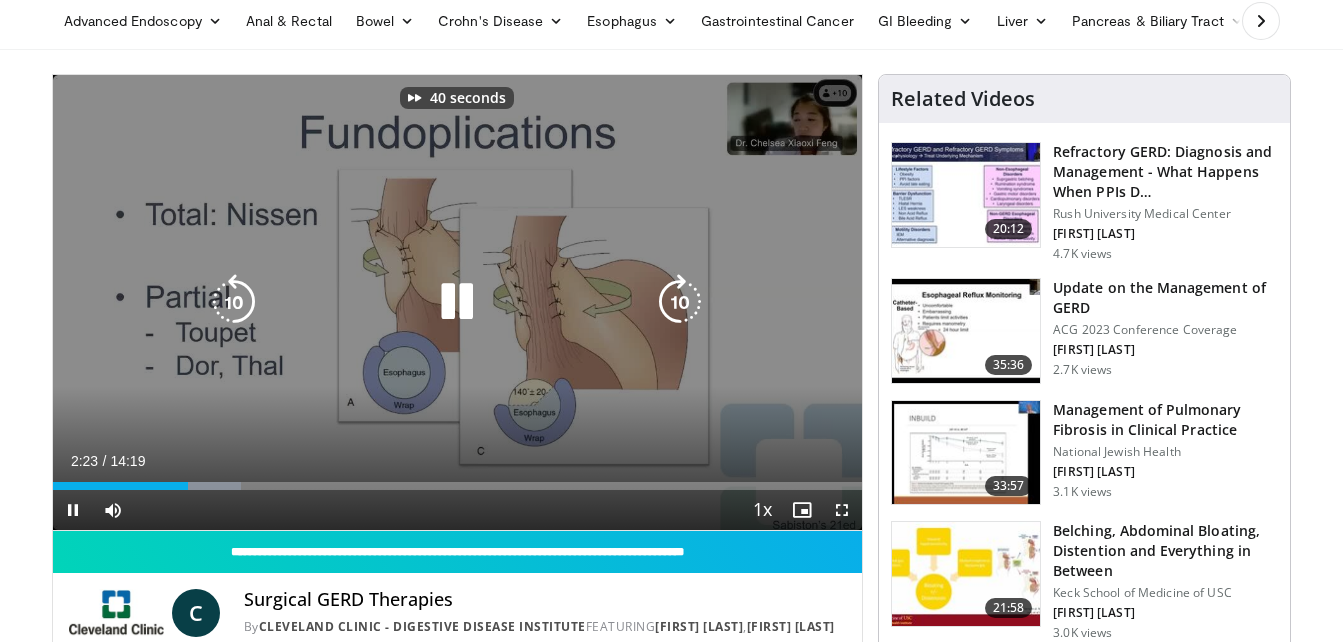 click at bounding box center [680, 302] 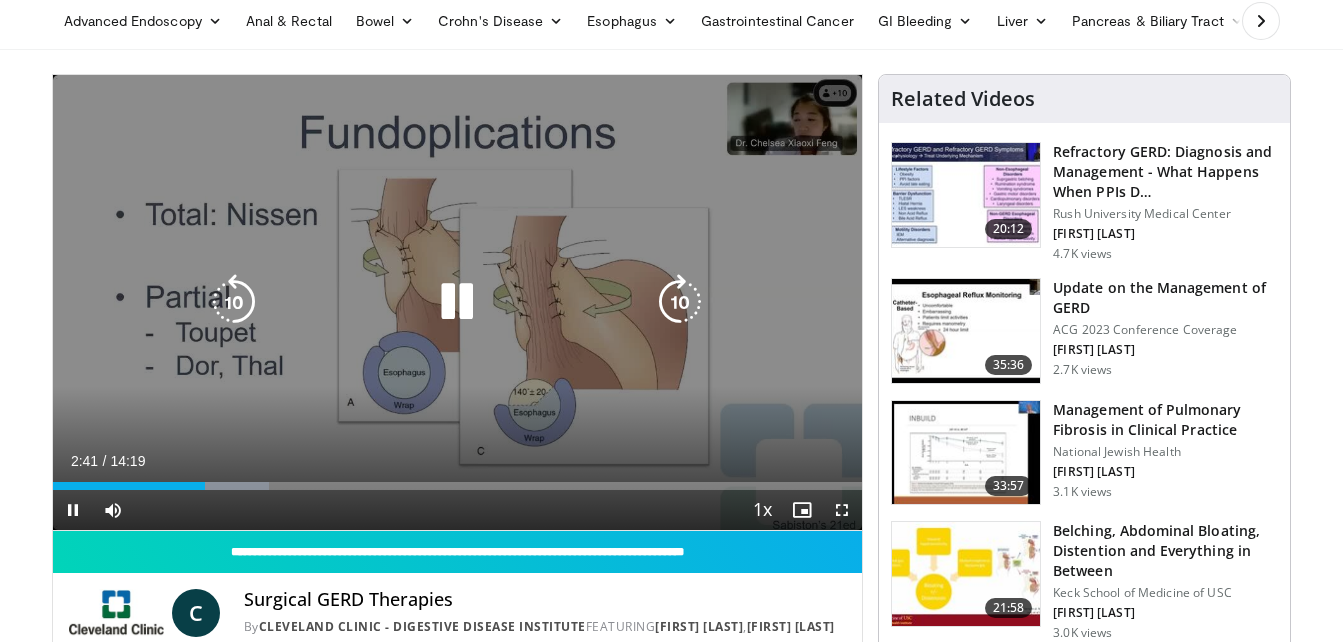 click at bounding box center (680, 302) 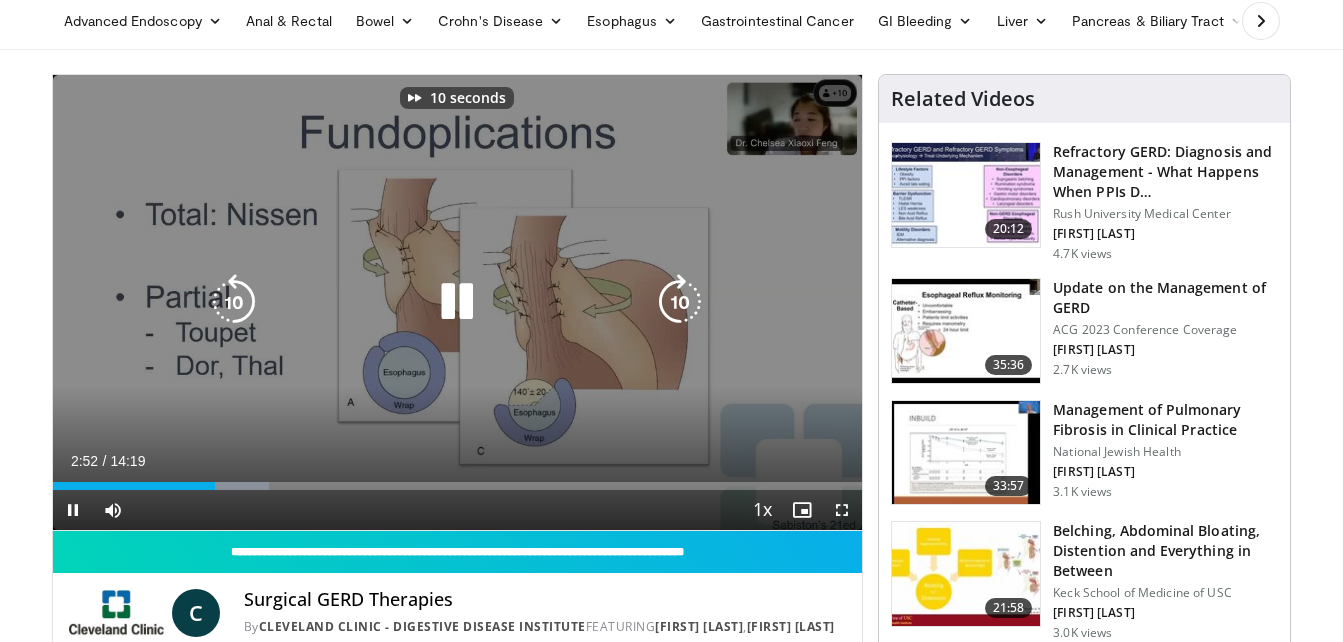 click at bounding box center [680, 302] 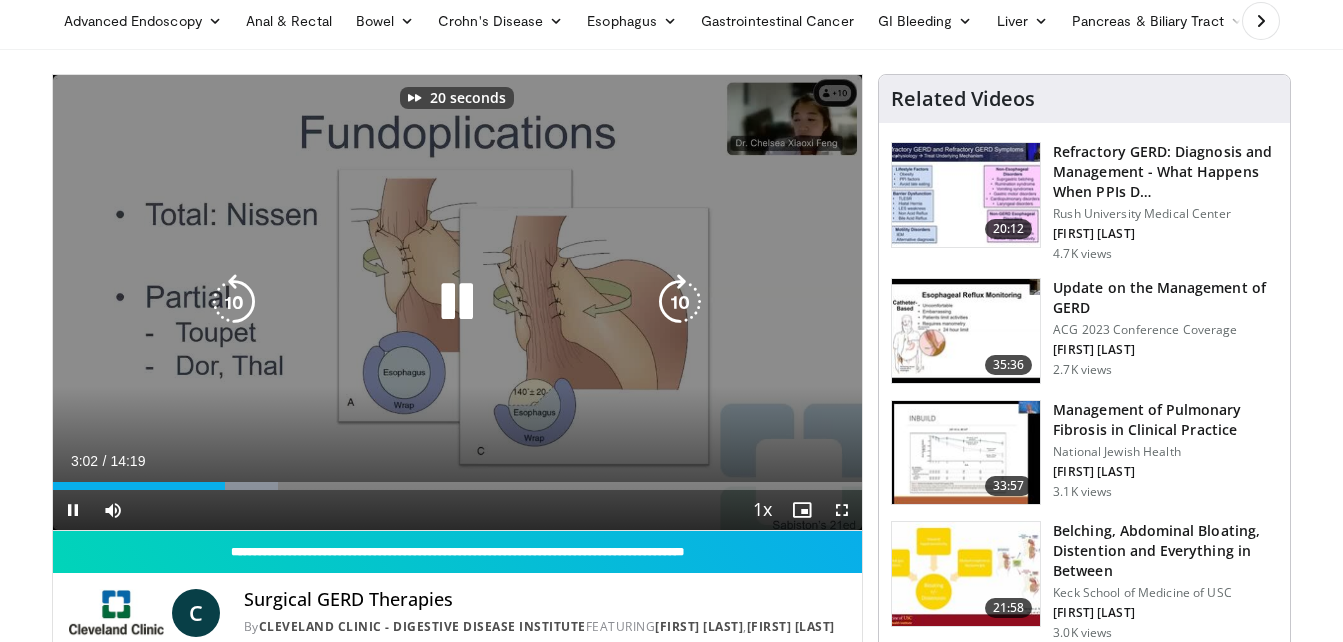 click at bounding box center [680, 302] 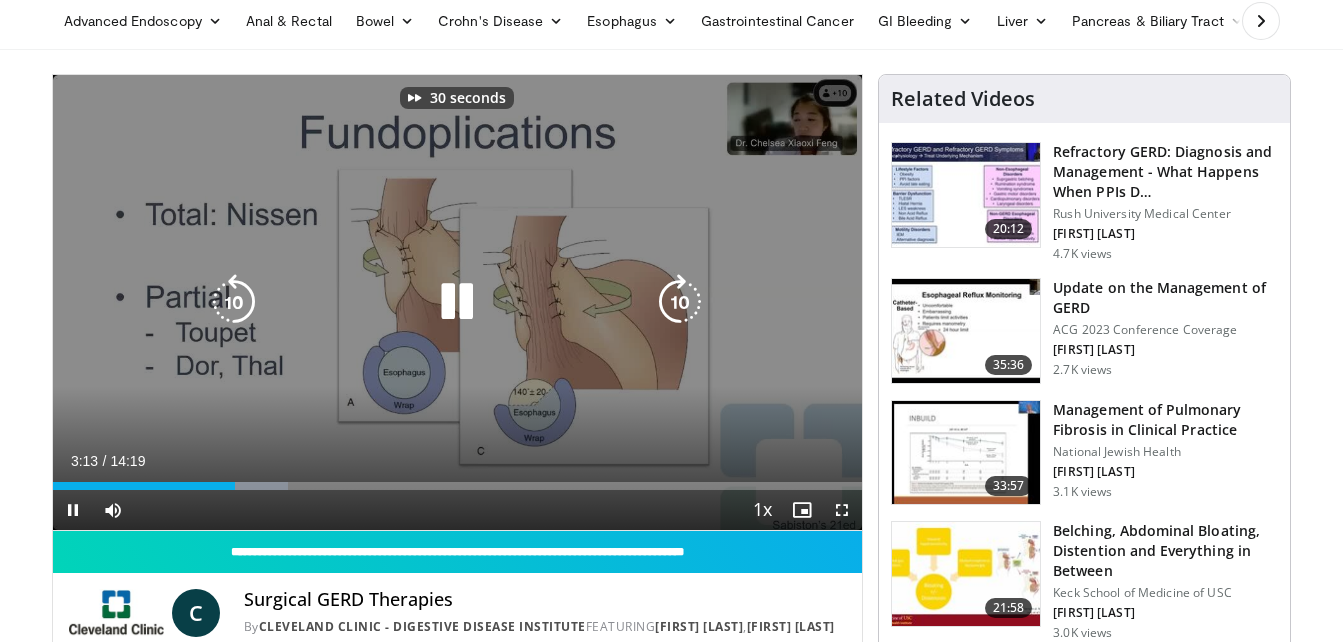 click at bounding box center (680, 302) 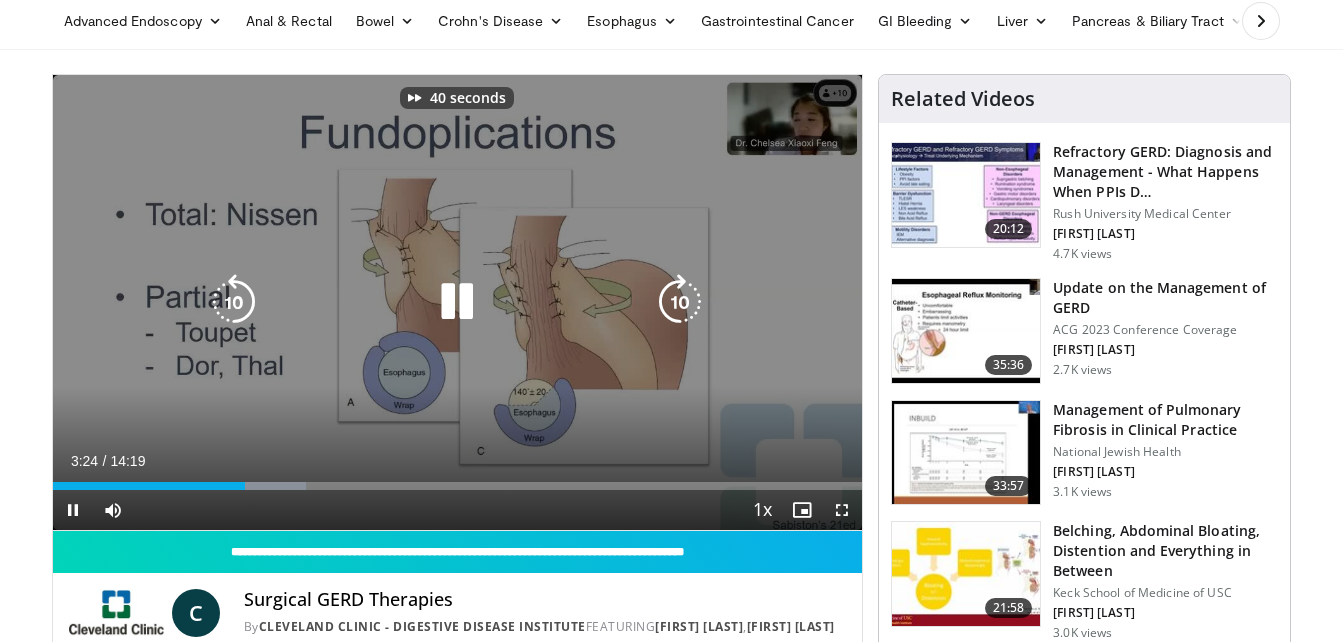 click at bounding box center [680, 302] 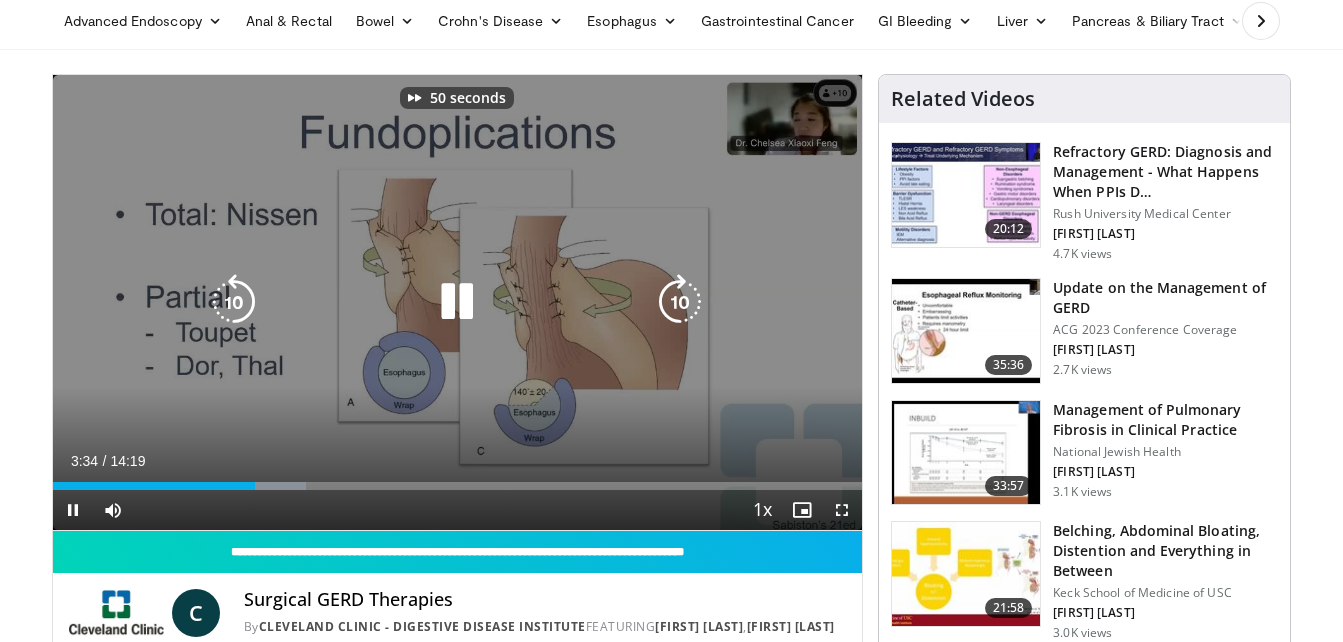 click at bounding box center [680, 302] 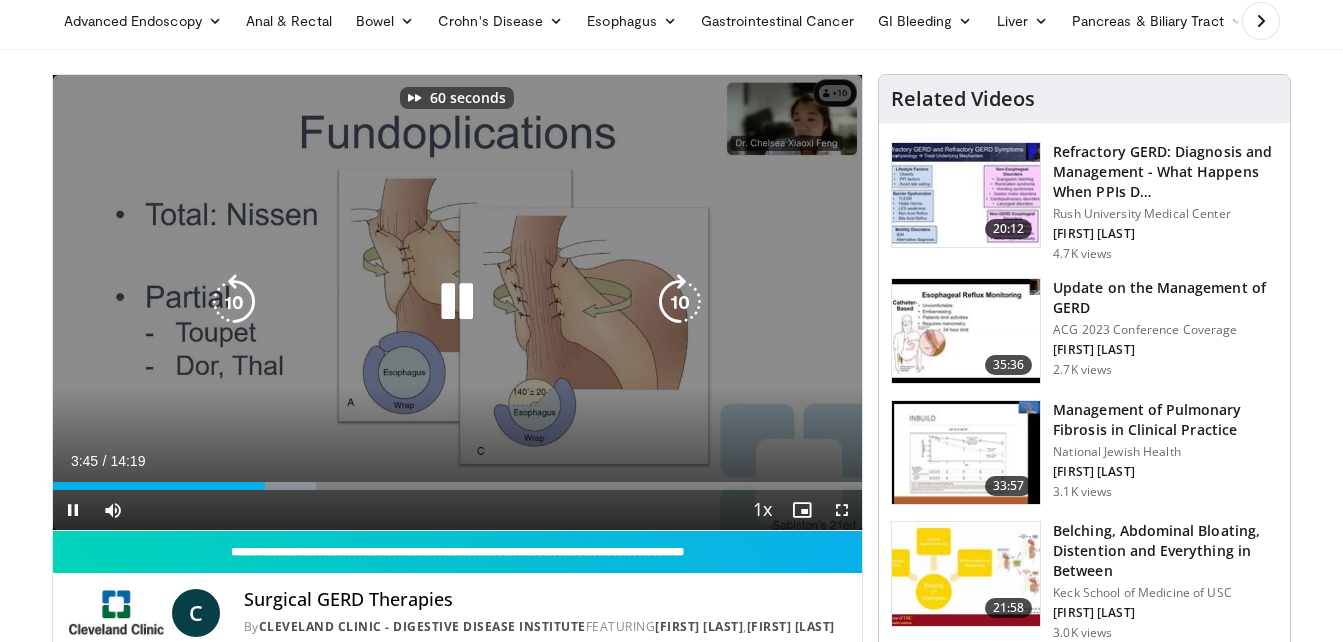 click at bounding box center [680, 302] 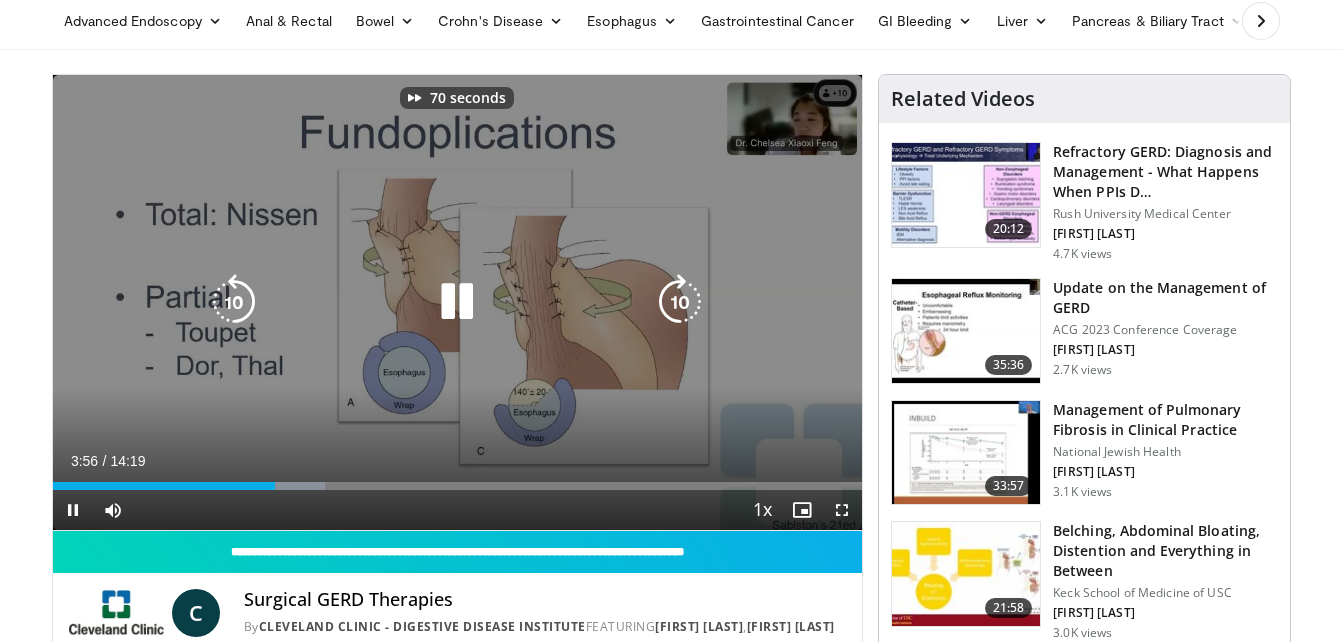 click at bounding box center [680, 302] 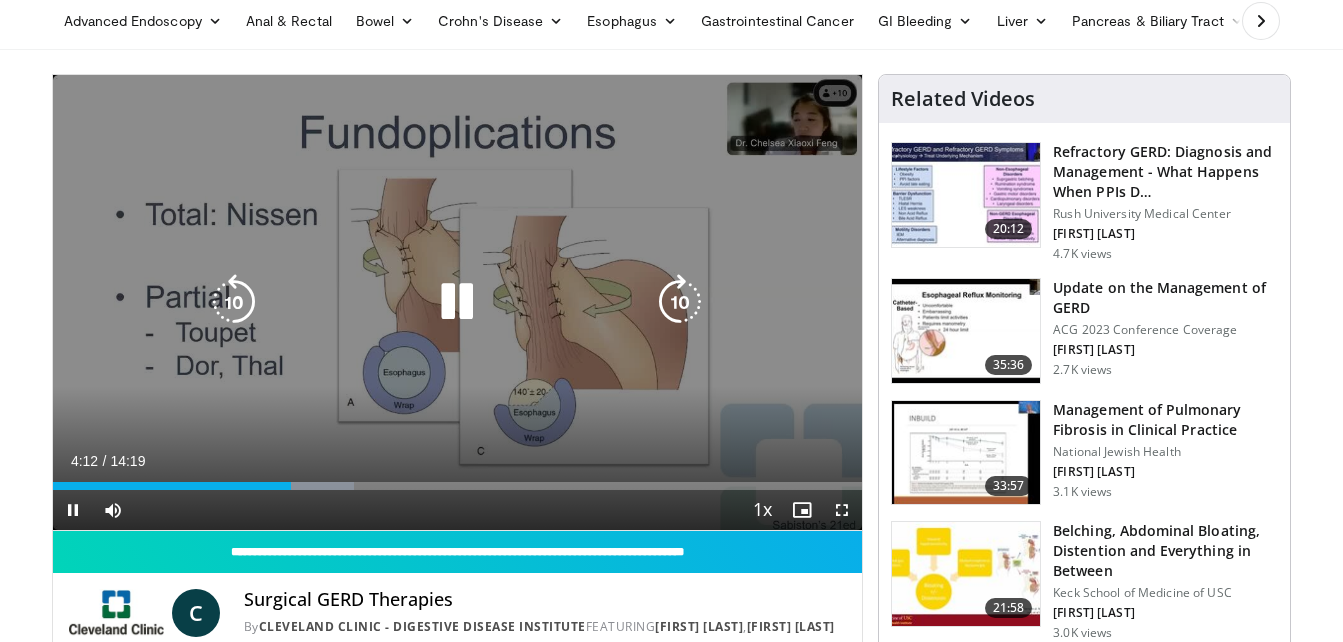 click at bounding box center [680, 302] 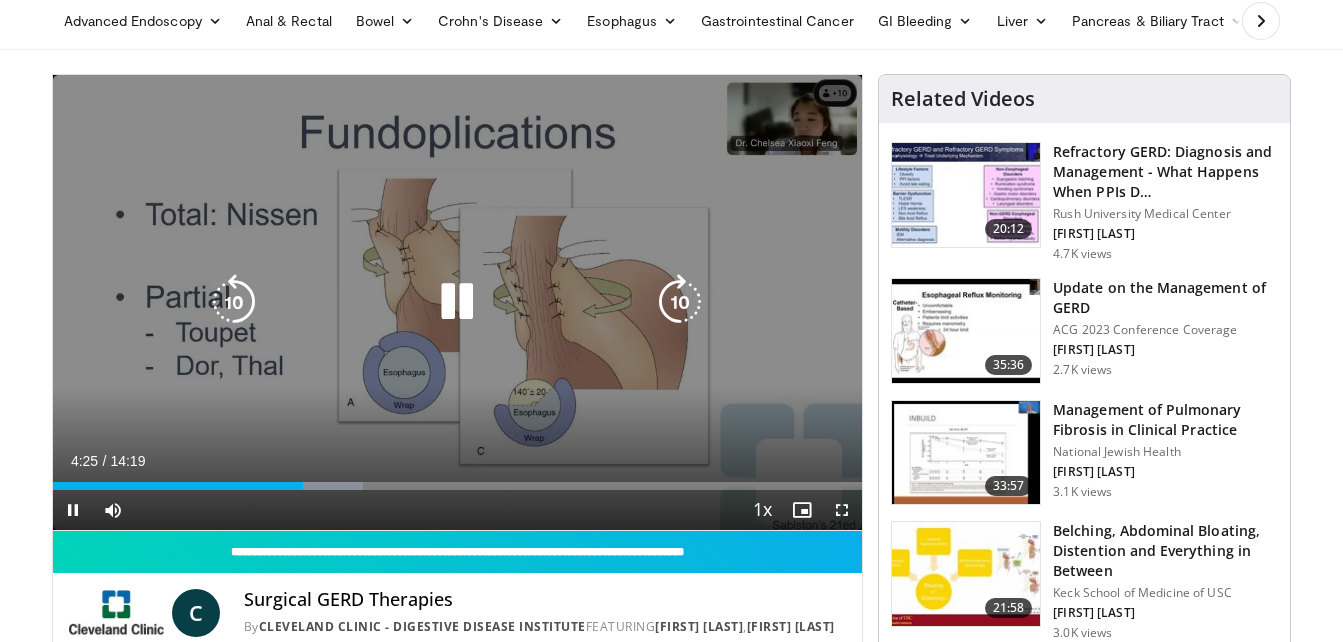 click at bounding box center (680, 302) 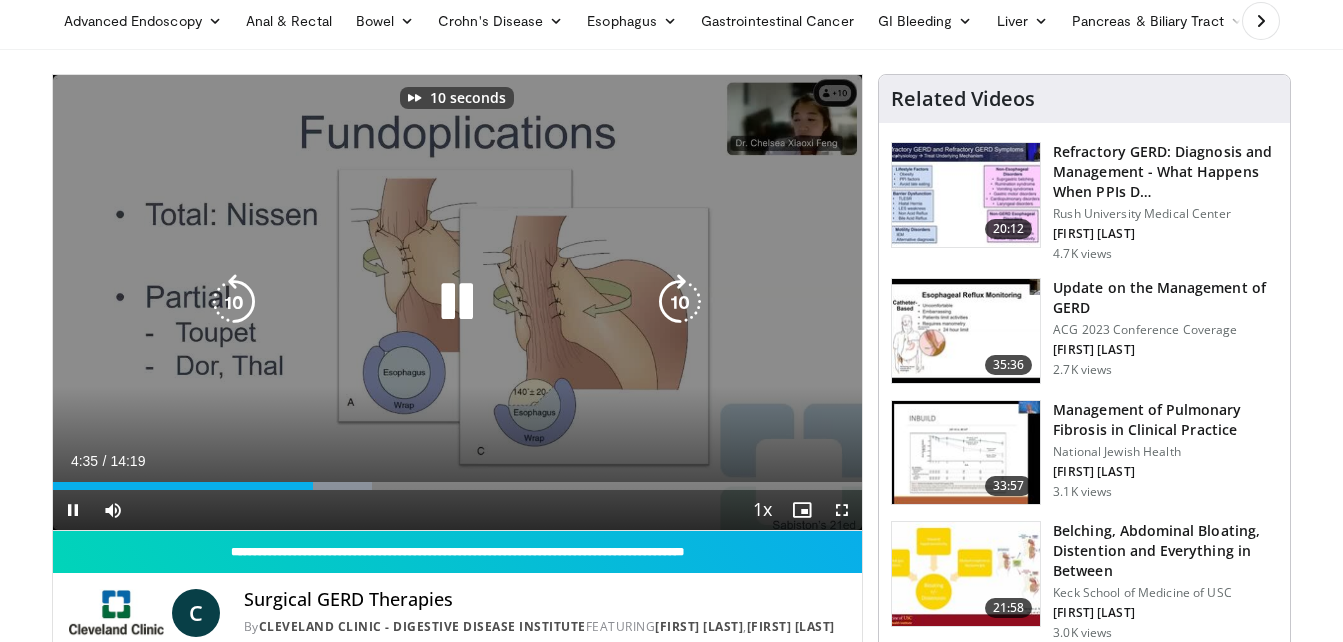 click at bounding box center (680, 302) 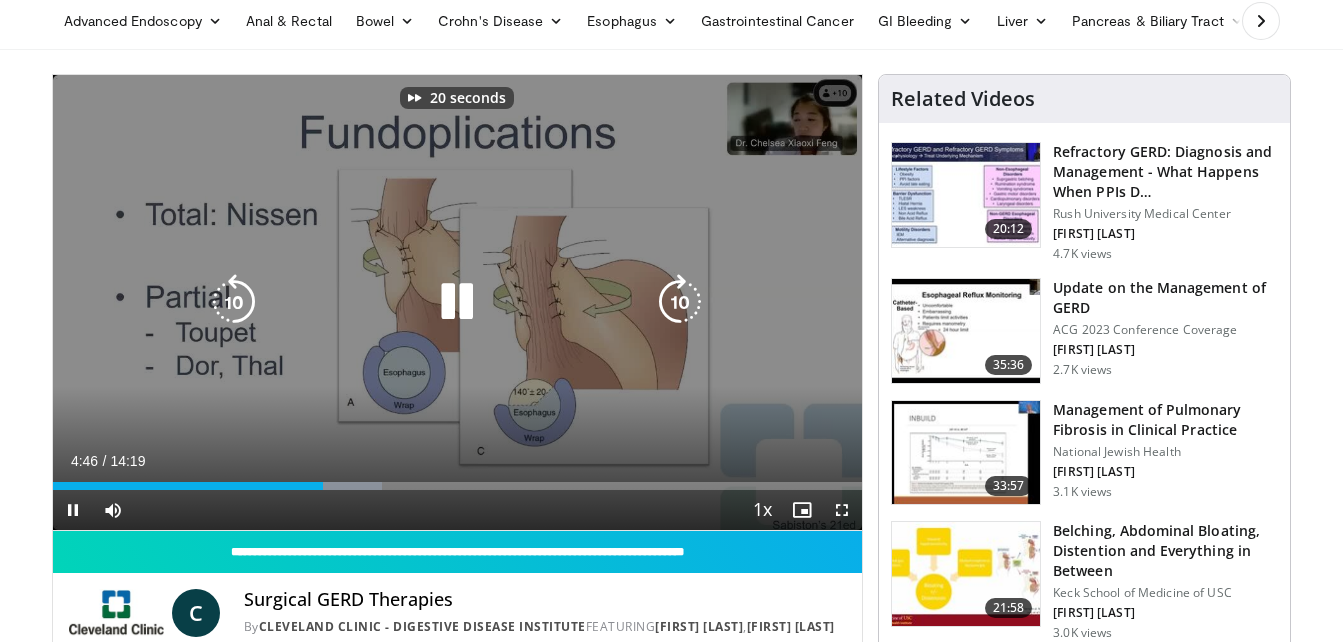 click at bounding box center [680, 302] 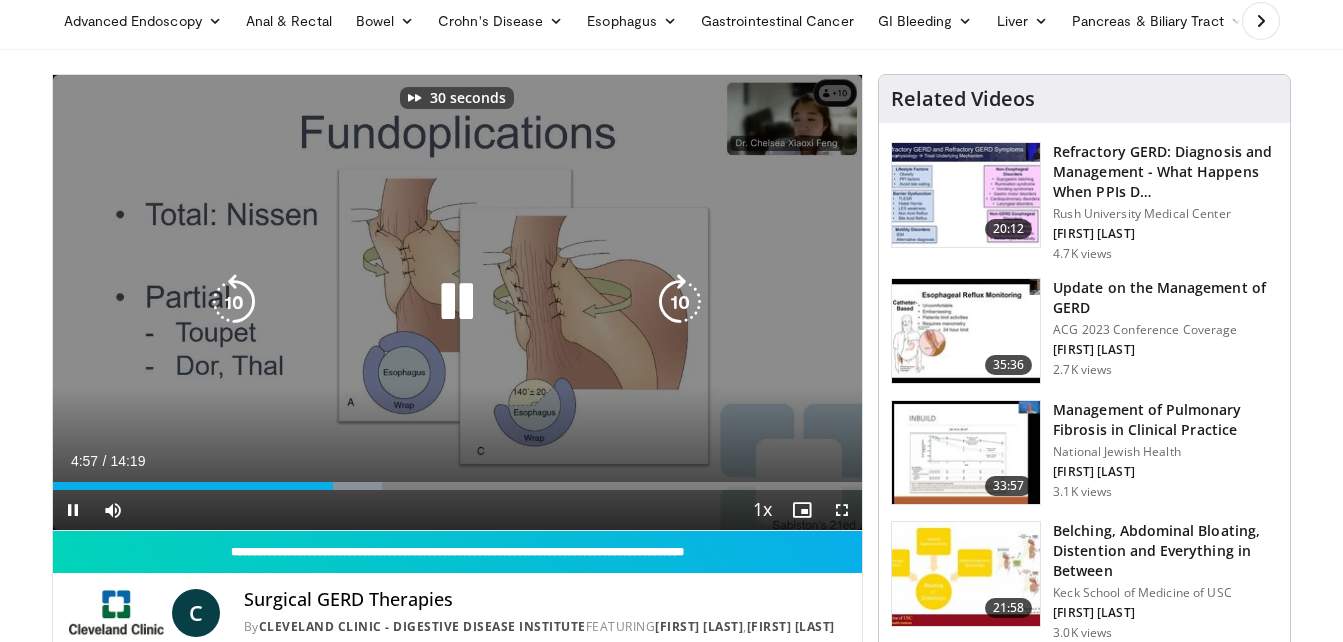 click at bounding box center (680, 302) 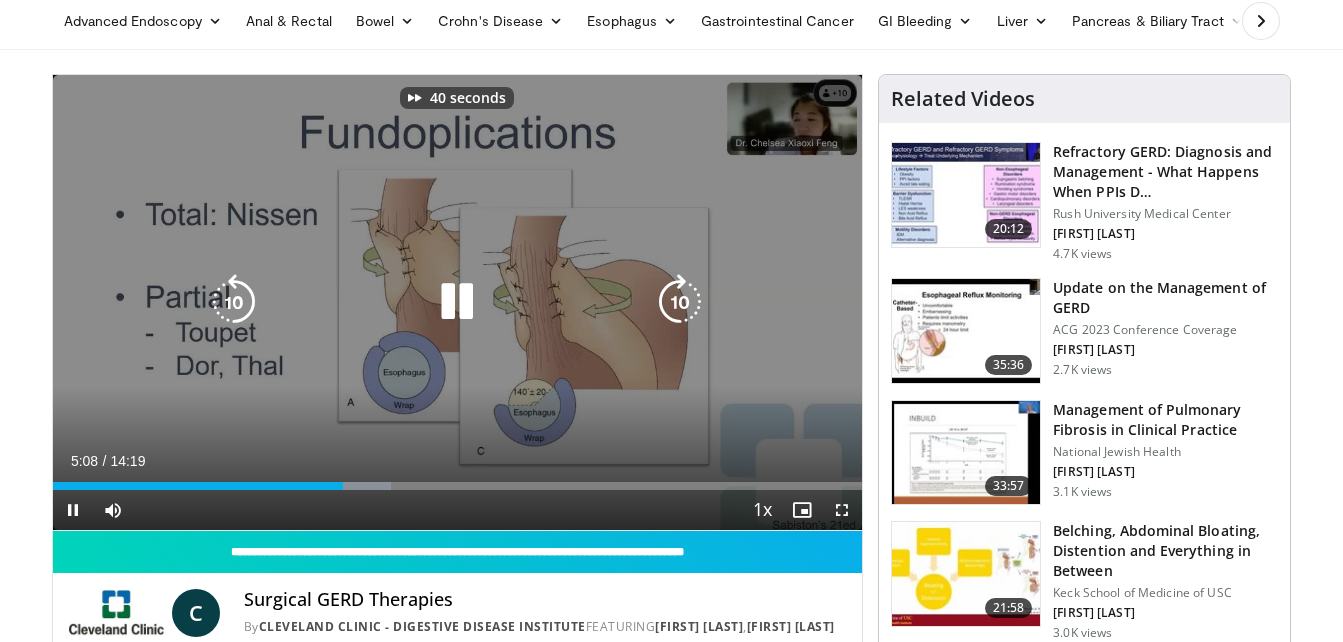click at bounding box center [680, 302] 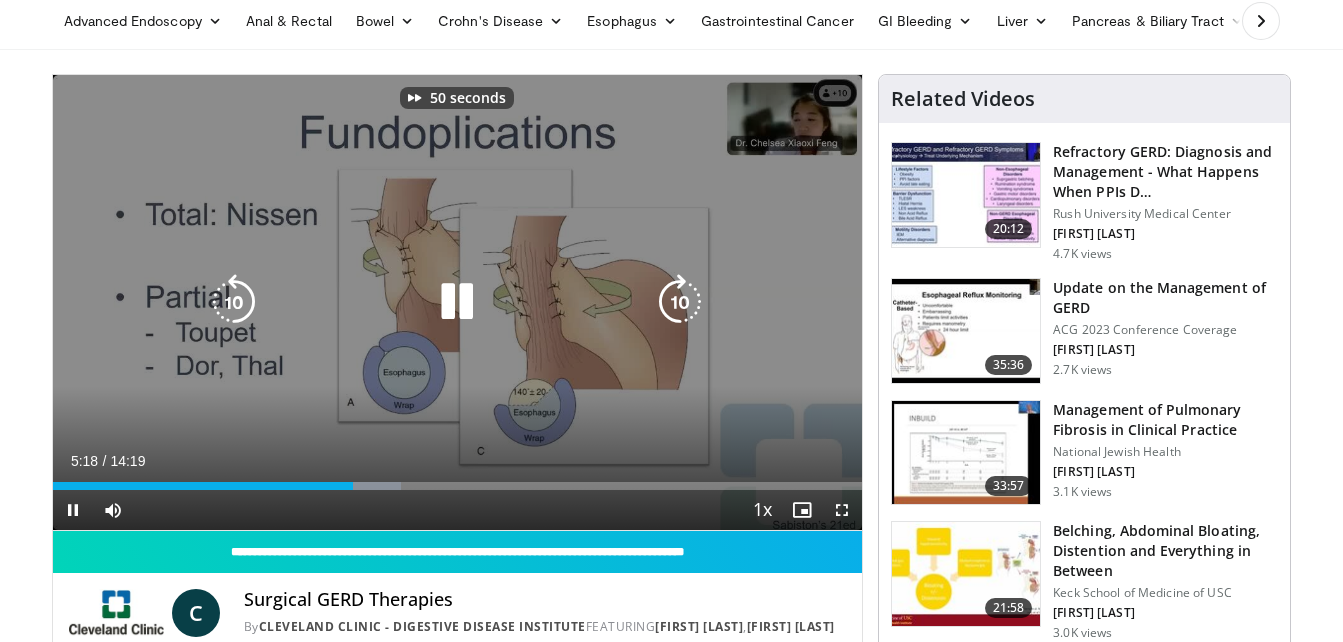 click at bounding box center [680, 302] 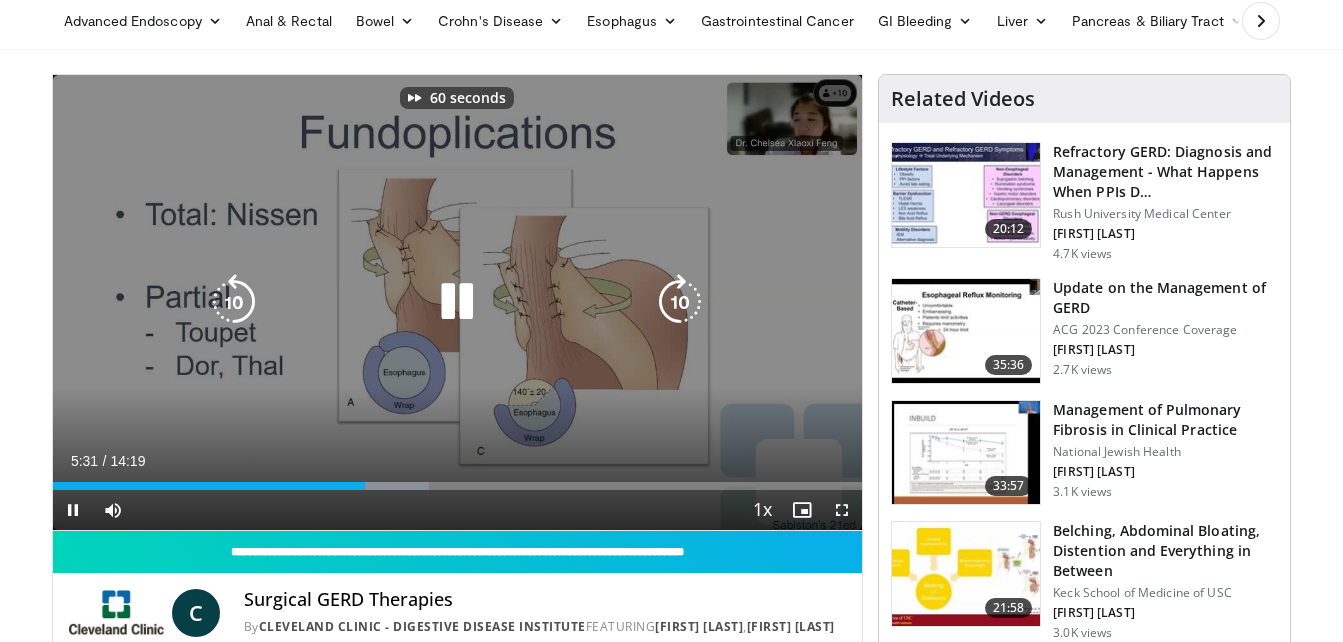 click at bounding box center (680, 302) 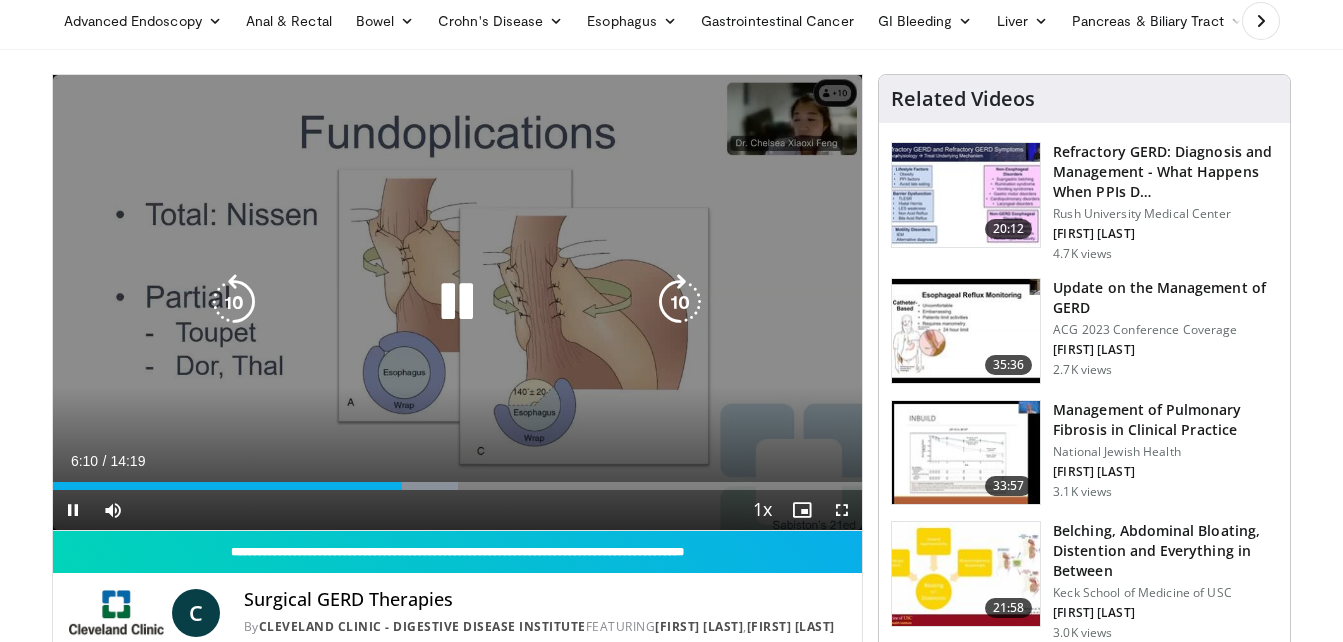 click at bounding box center [680, 302] 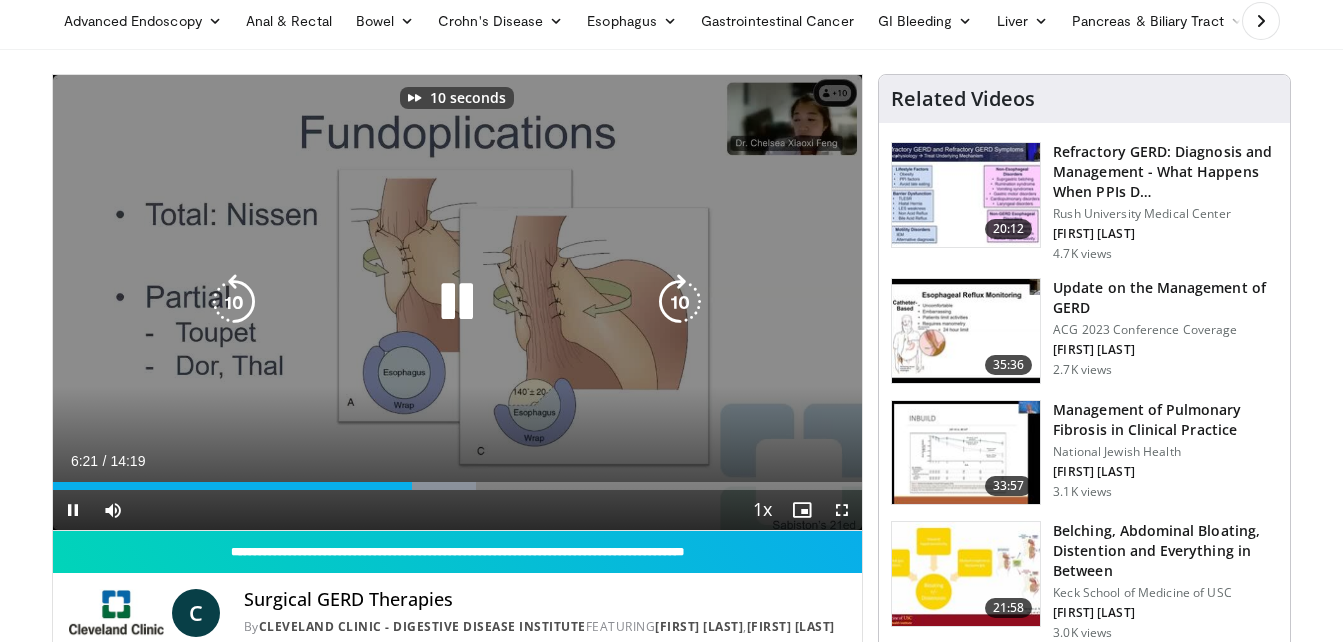 click at bounding box center (680, 302) 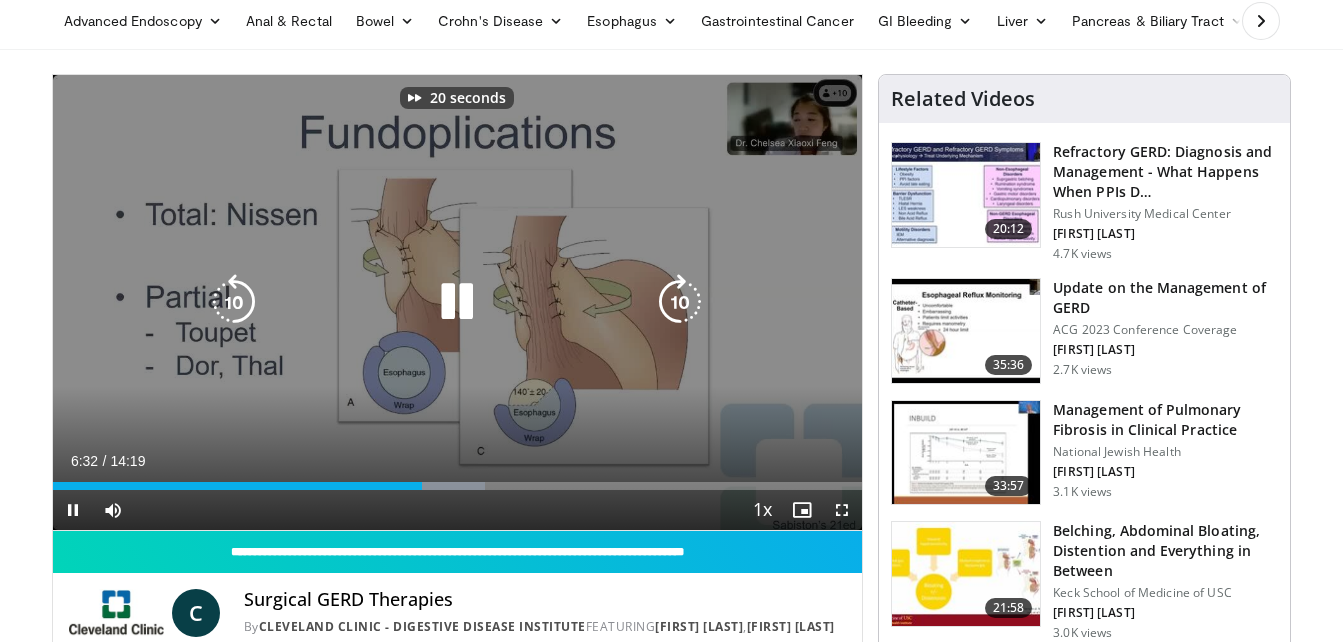 click at bounding box center [680, 302] 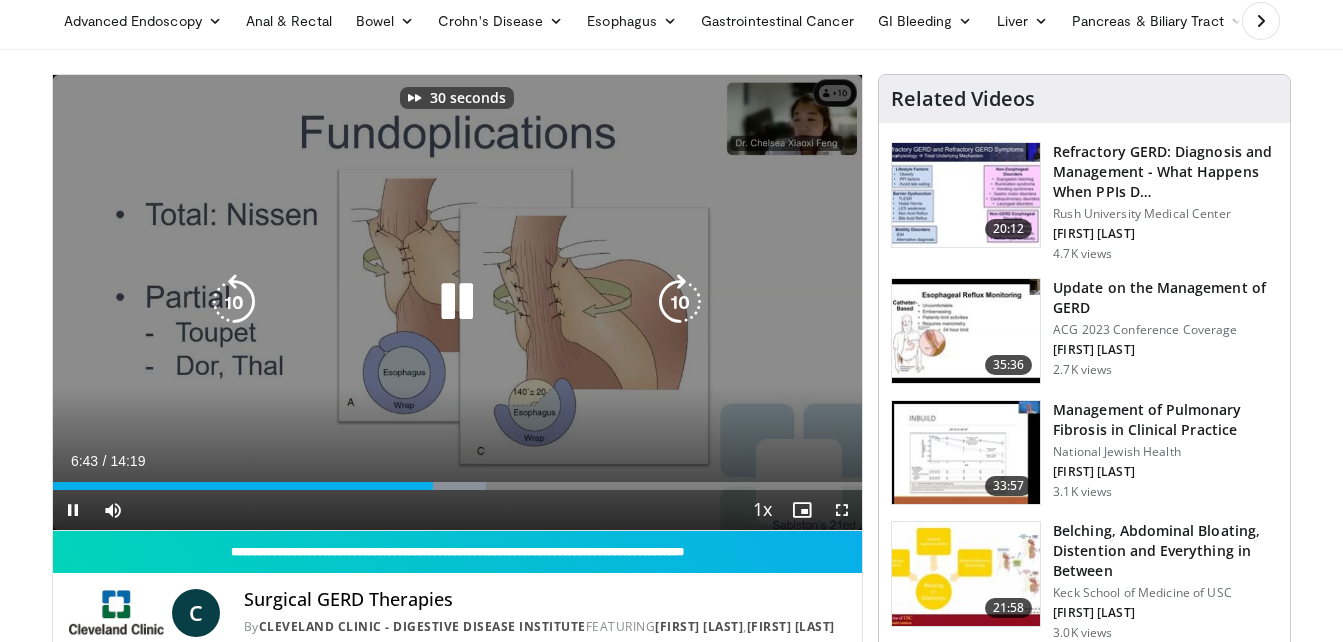 click at bounding box center (680, 302) 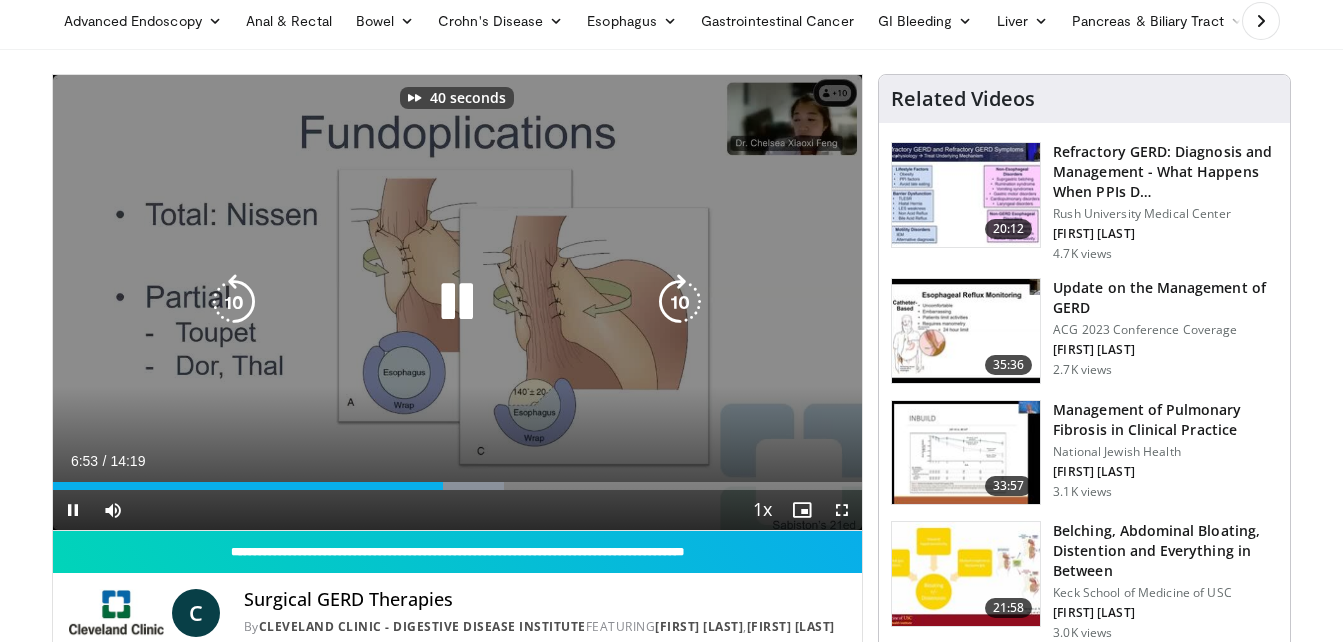 click at bounding box center (680, 302) 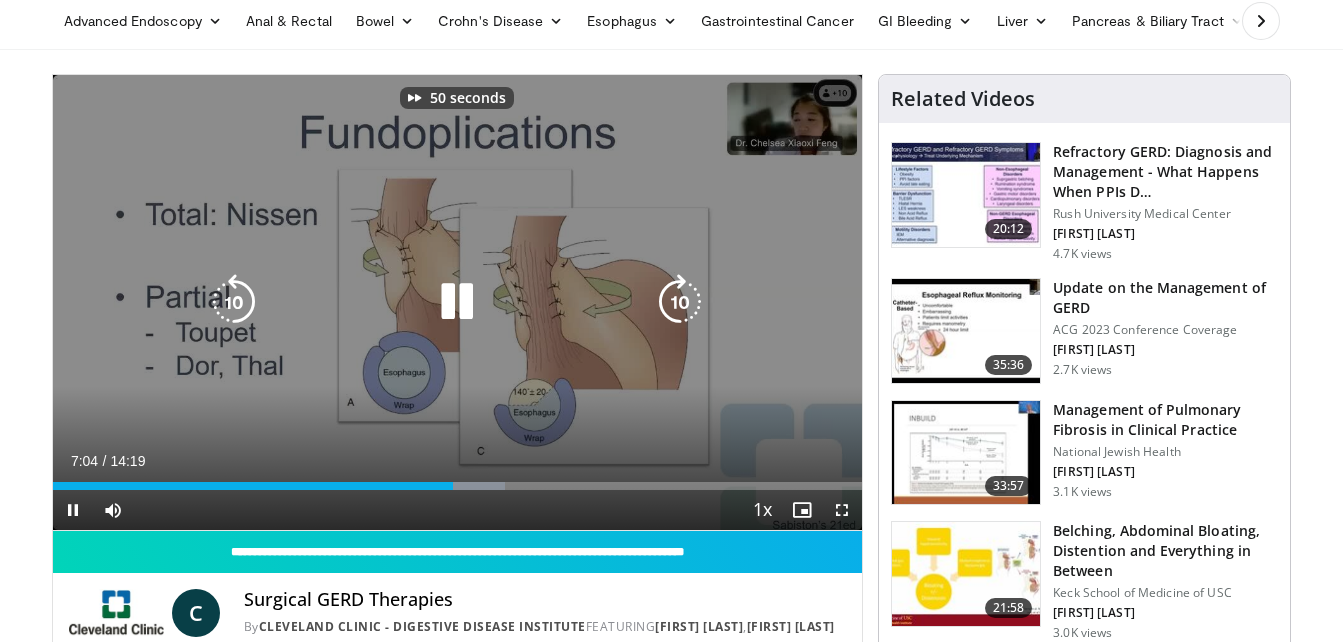 click at bounding box center [680, 302] 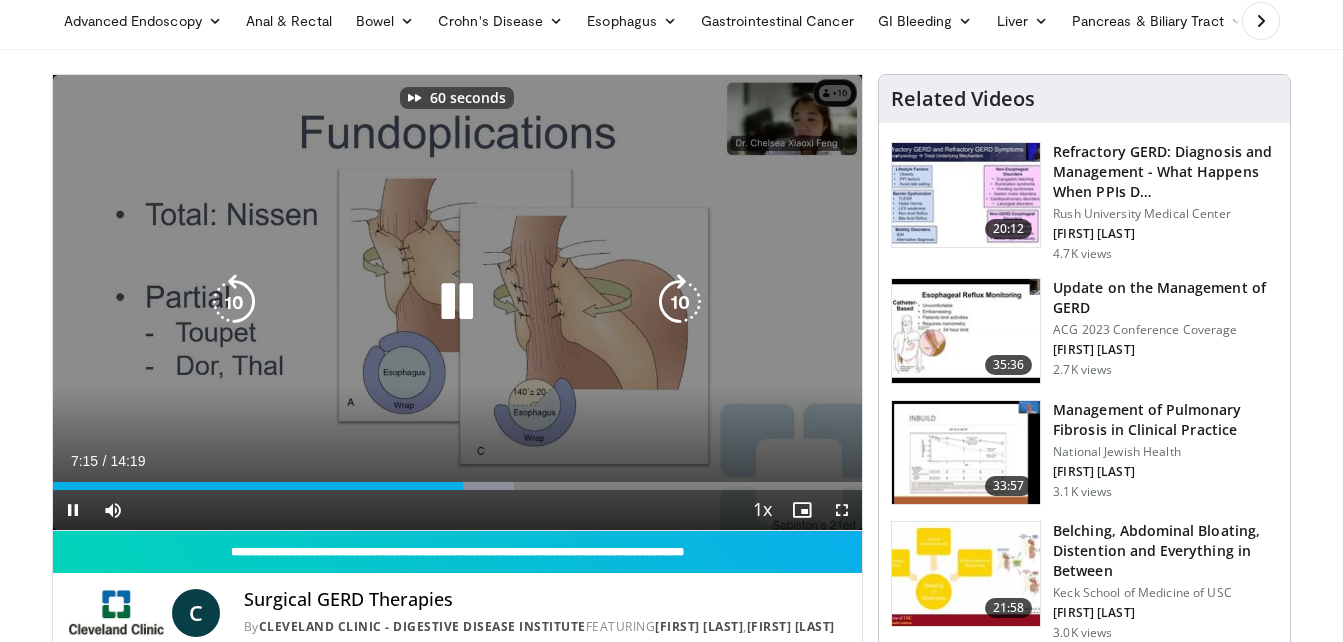 click at bounding box center [680, 302] 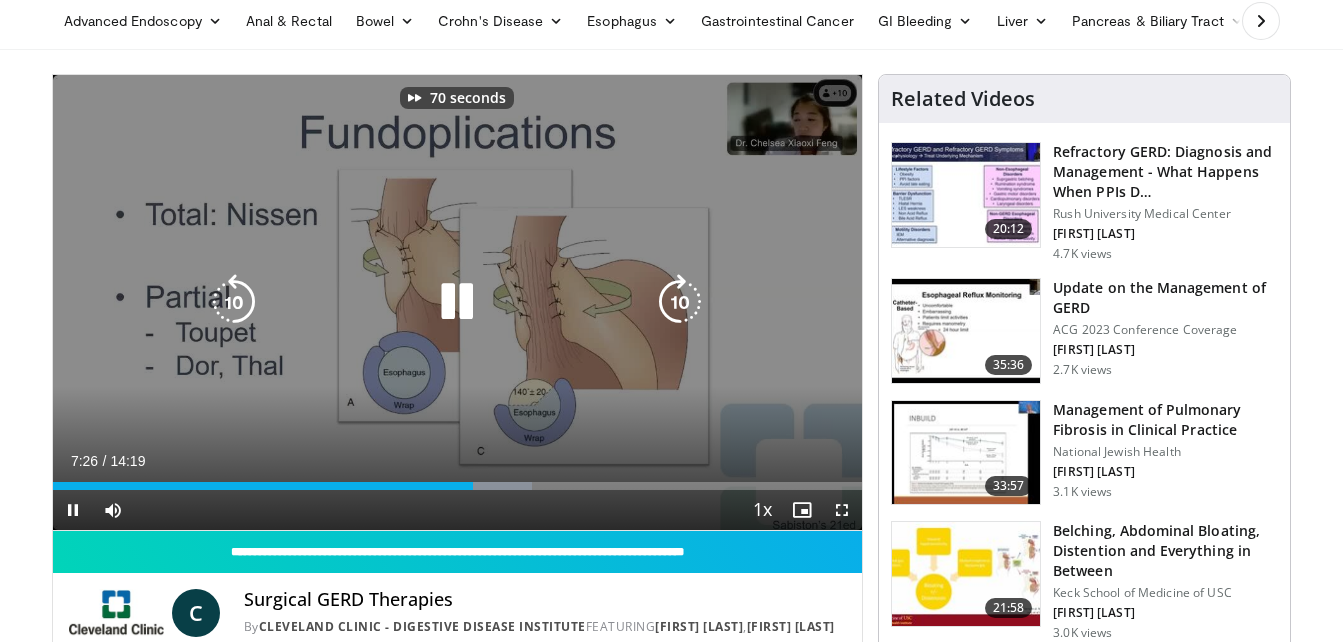 click at bounding box center [680, 302] 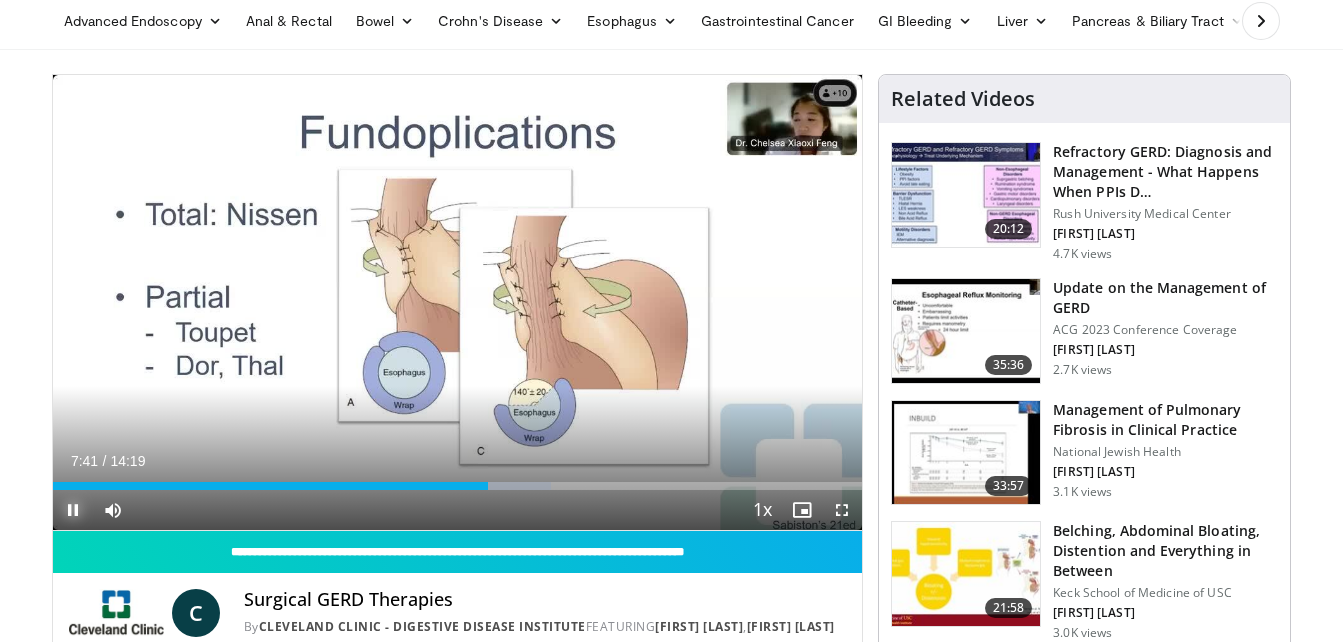 click at bounding box center [73, 510] 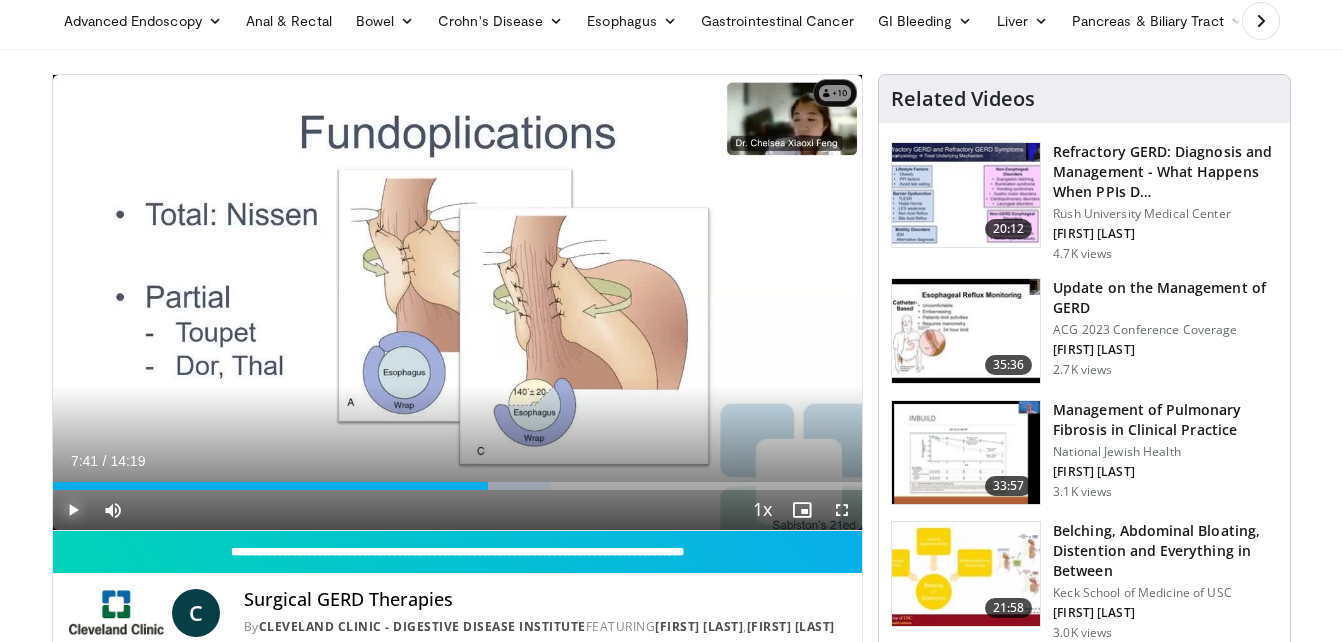 click at bounding box center (73, 510) 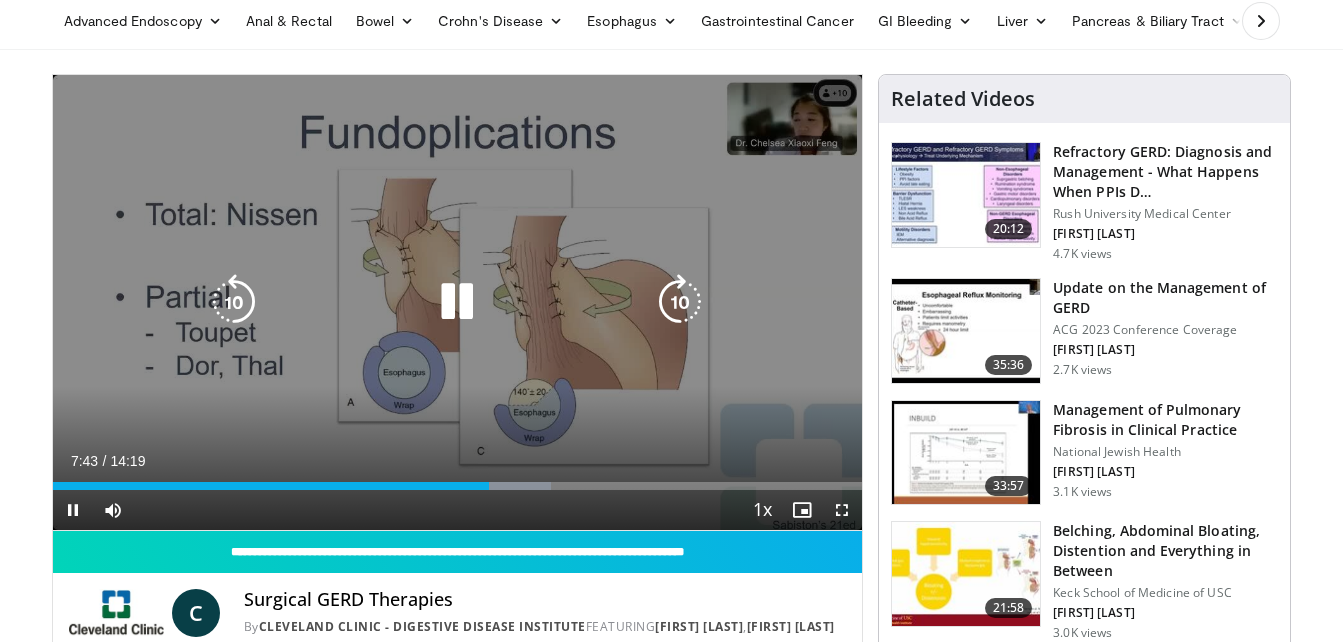 click at bounding box center [234, 302] 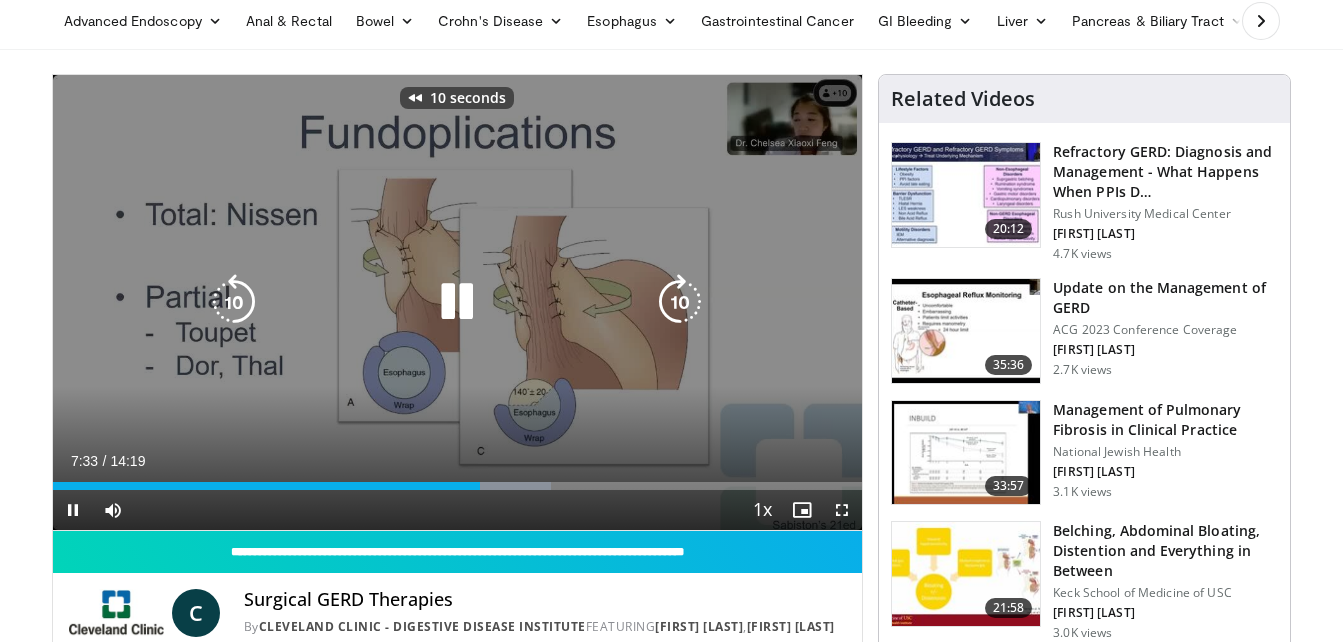 click at bounding box center (234, 302) 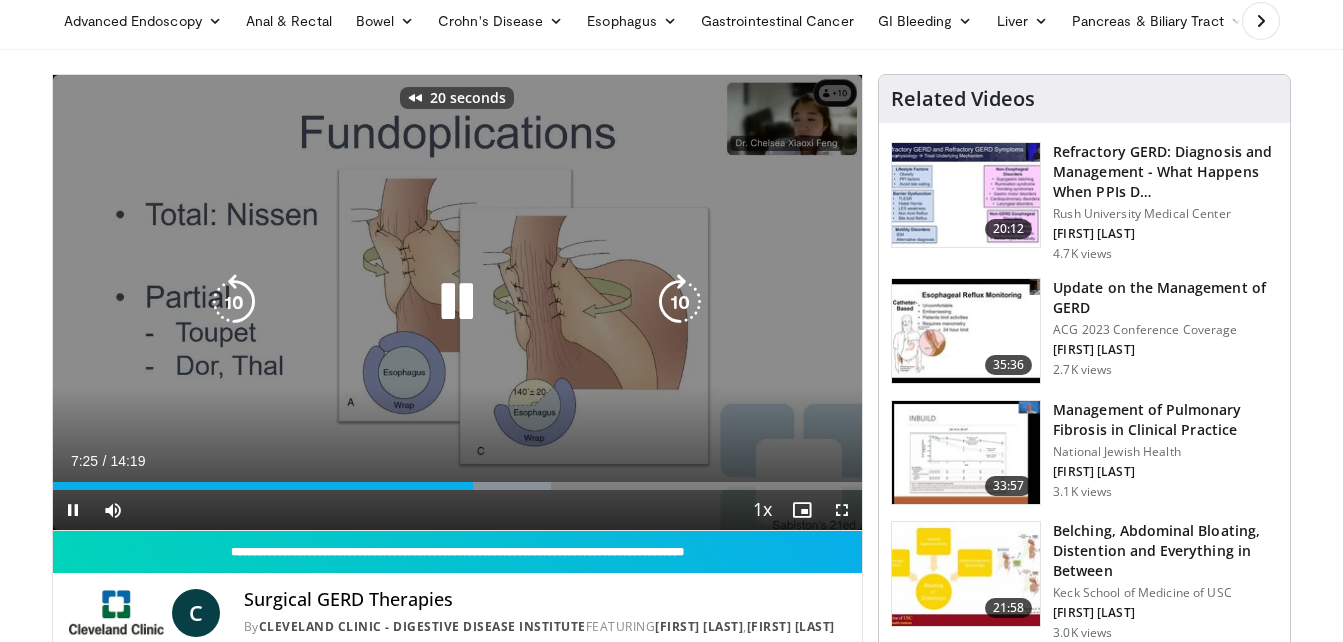 click at bounding box center [234, 302] 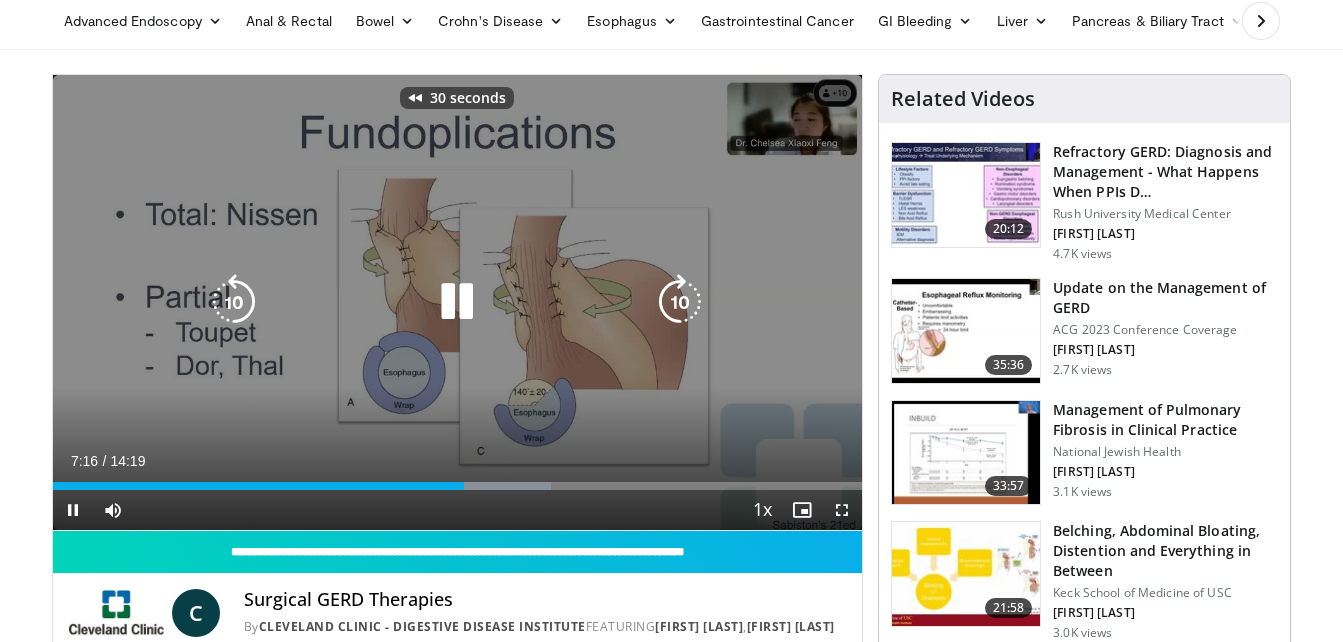 click at bounding box center (234, 302) 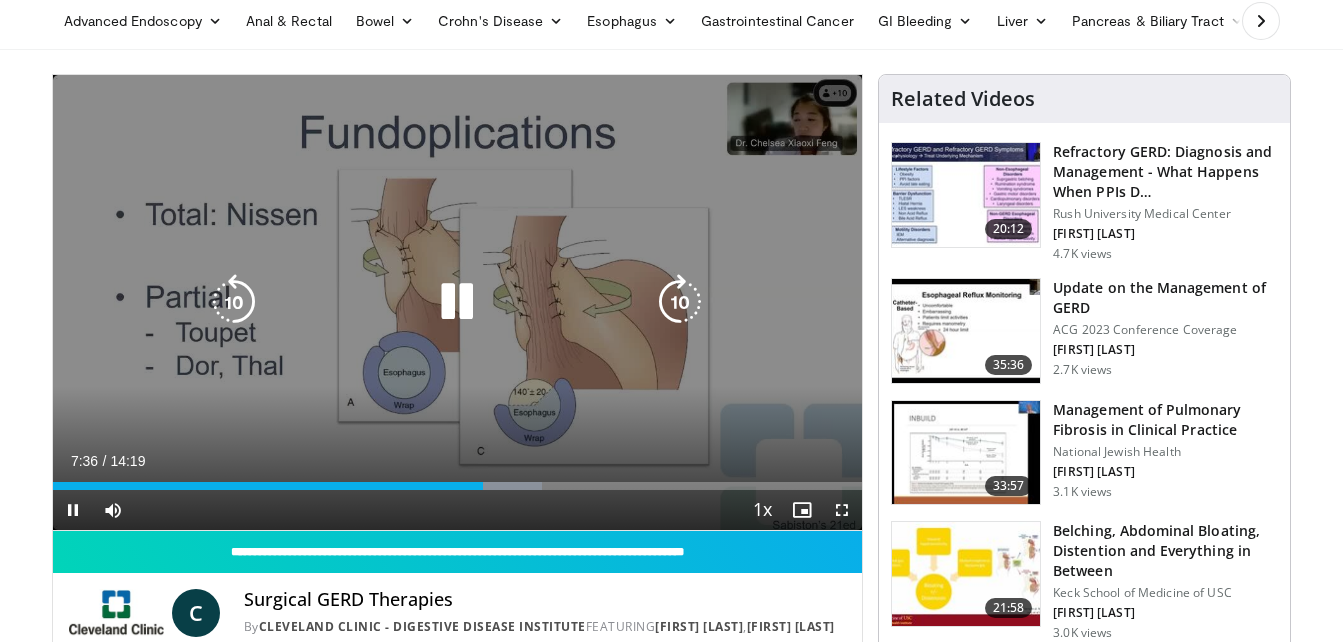 click at bounding box center (680, 302) 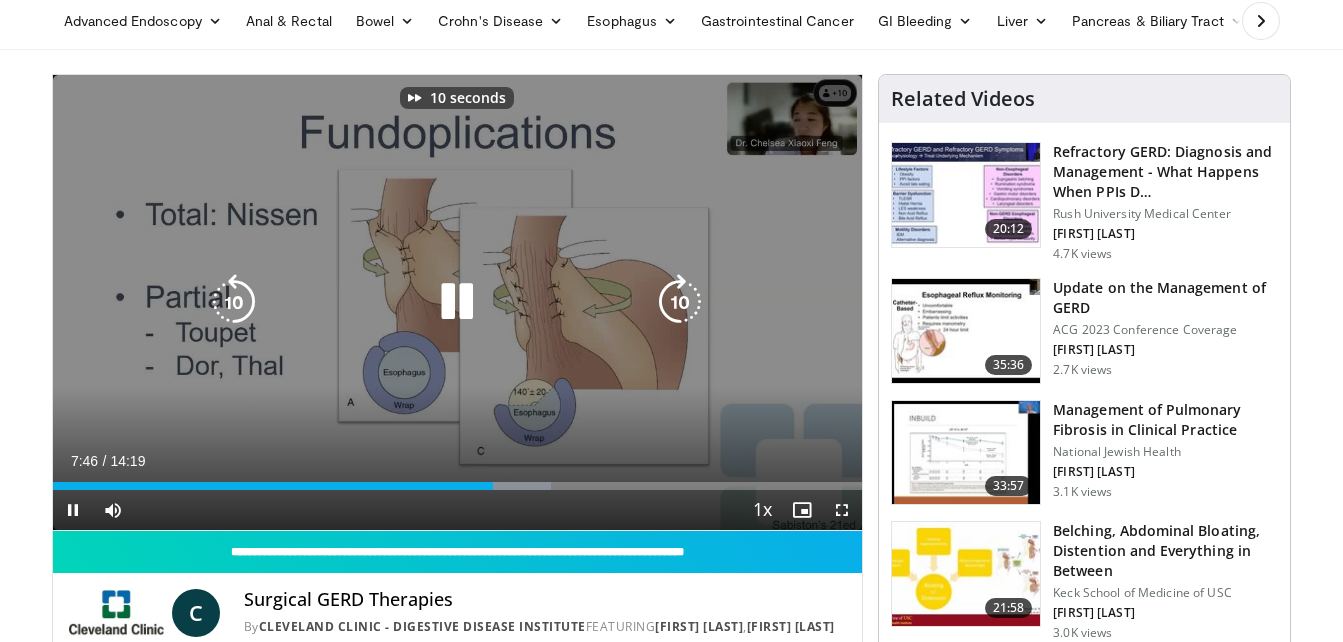 click at bounding box center [680, 302] 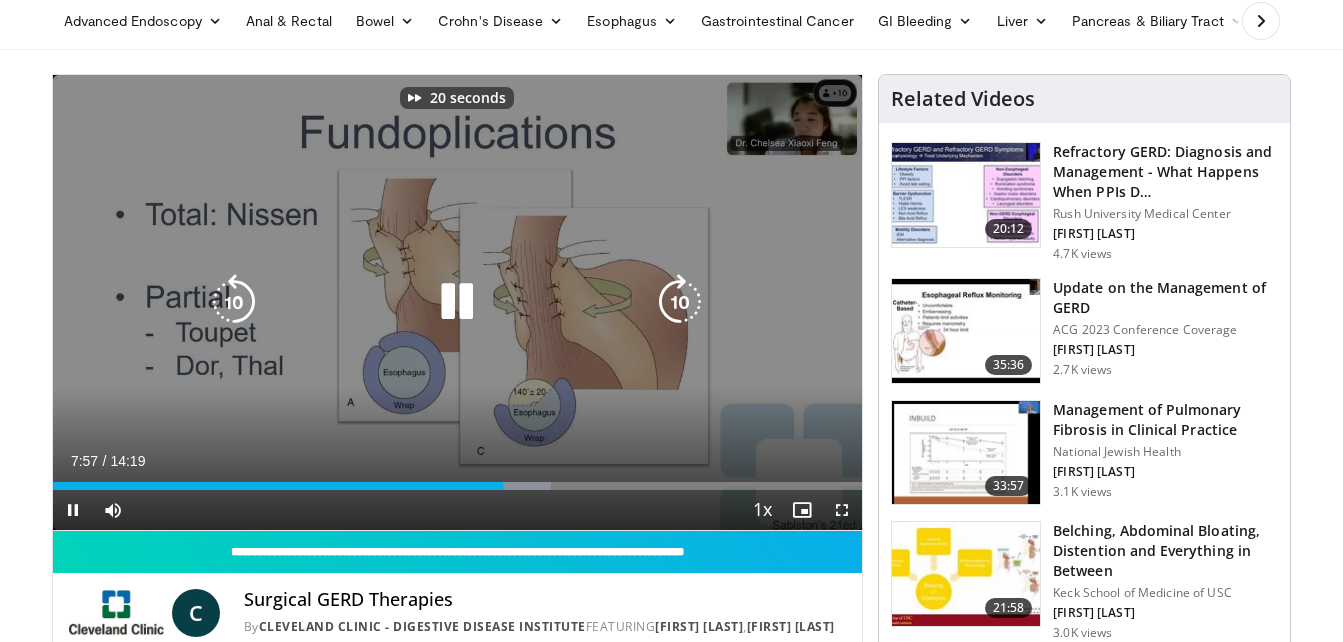 click at bounding box center (680, 302) 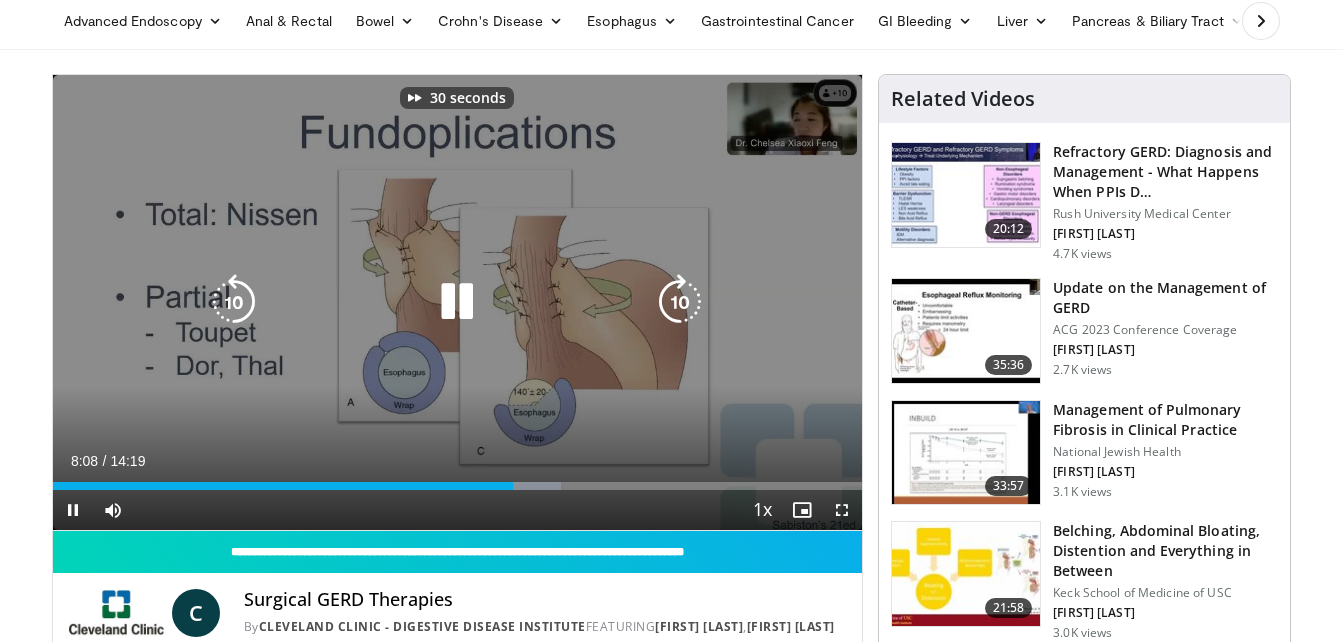 click at bounding box center [680, 302] 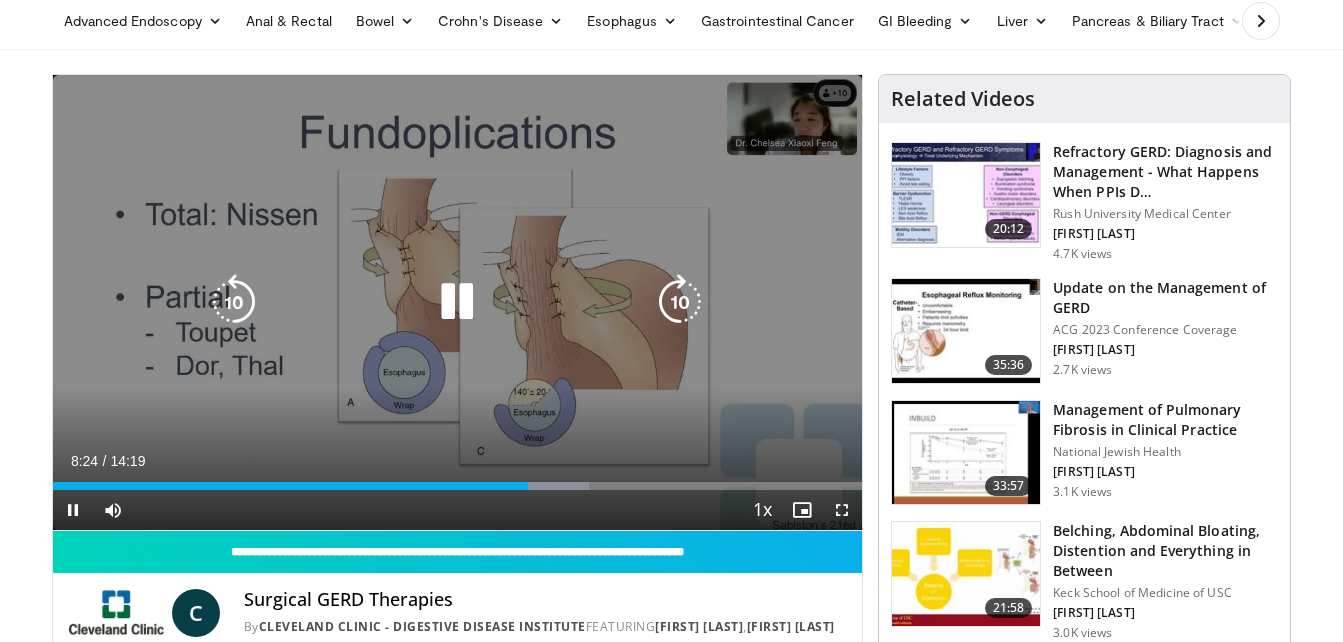 click at bounding box center (234, 302) 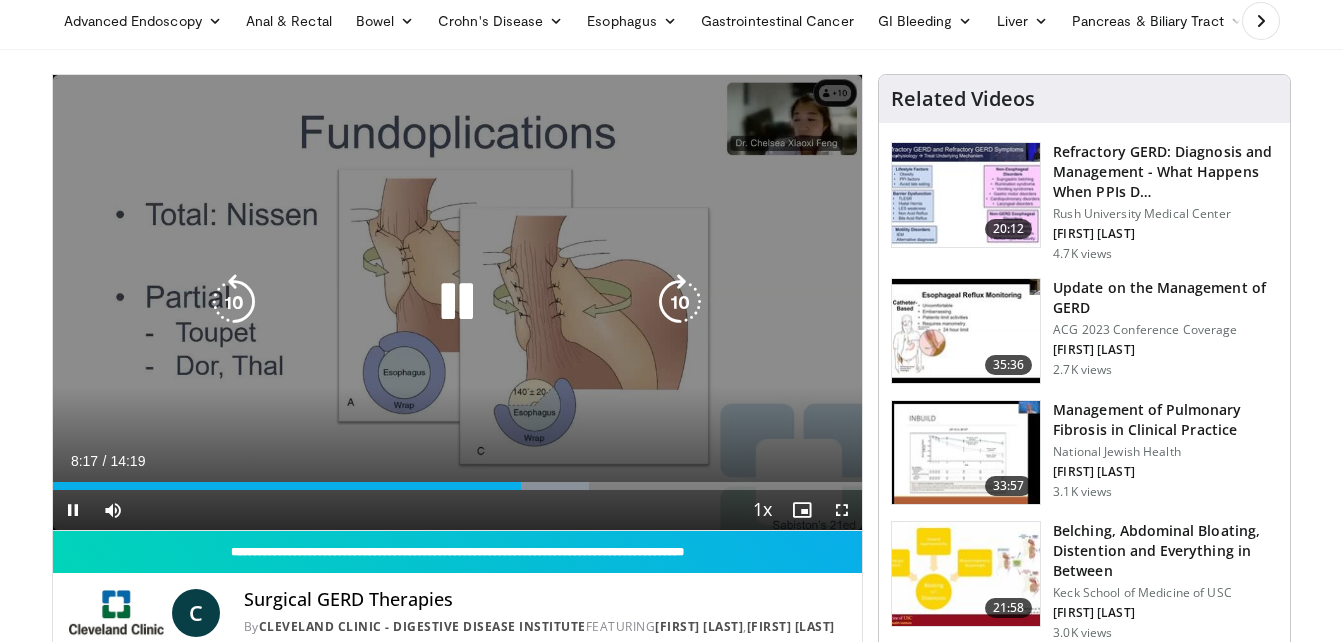 click at bounding box center [457, 302] 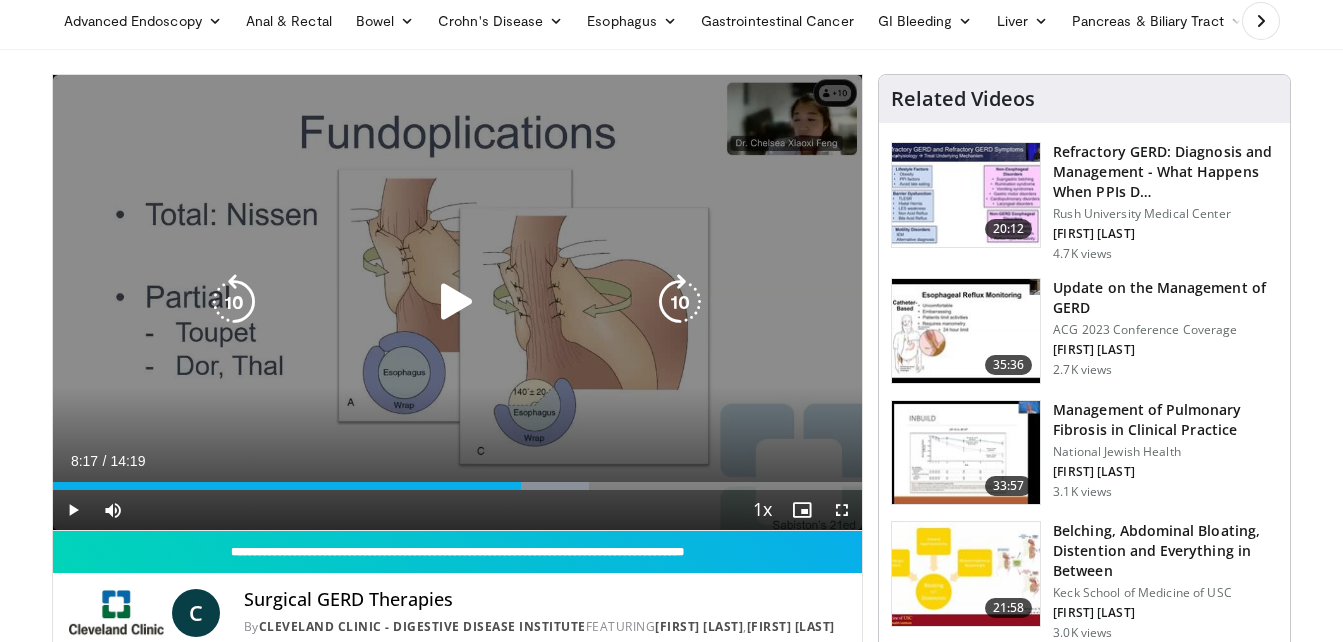 click at bounding box center (457, 302) 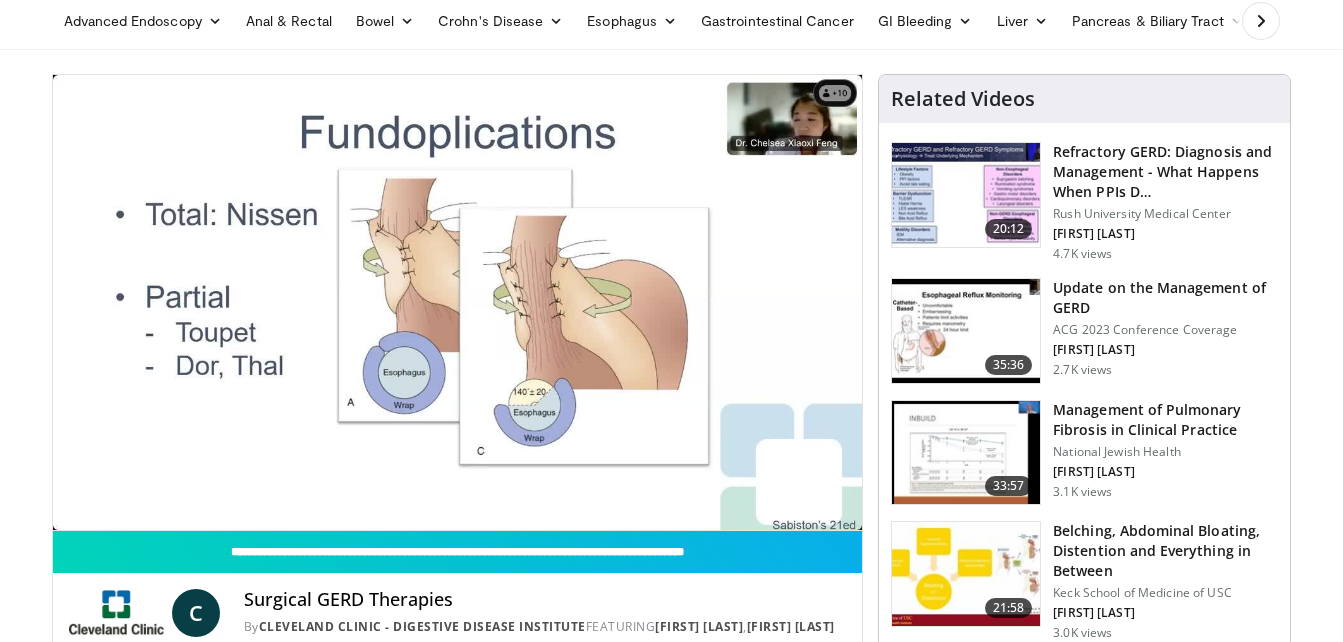 type 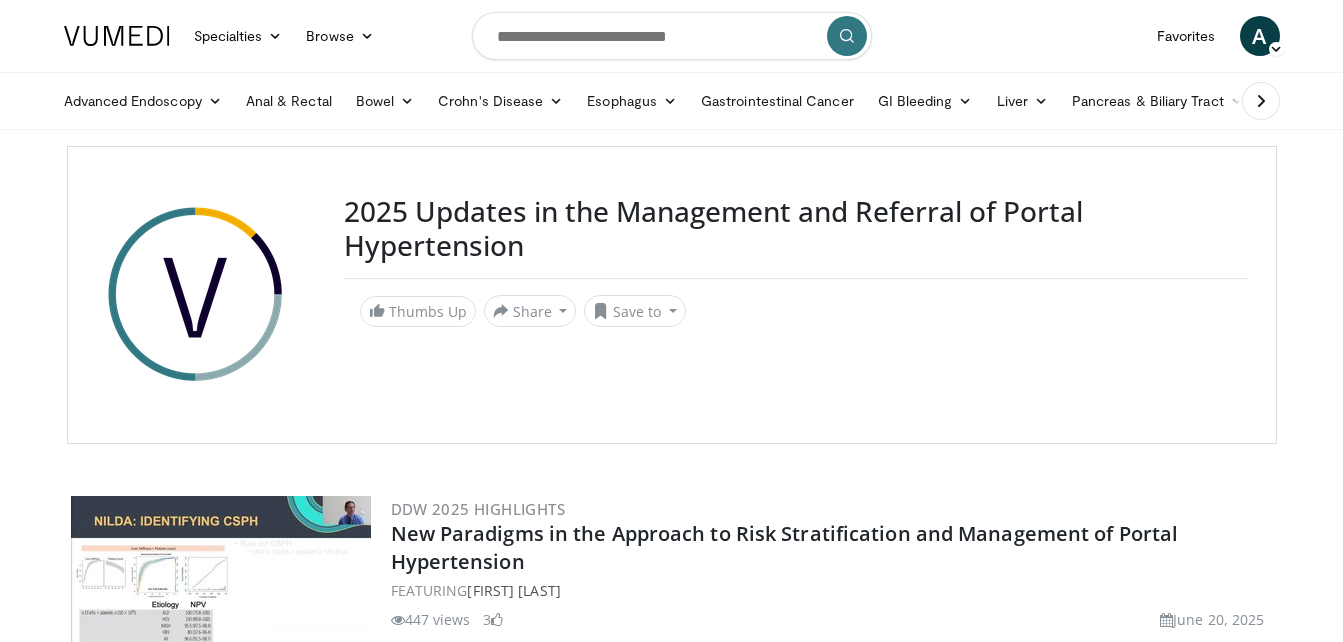 scroll, scrollTop: 0, scrollLeft: 0, axis: both 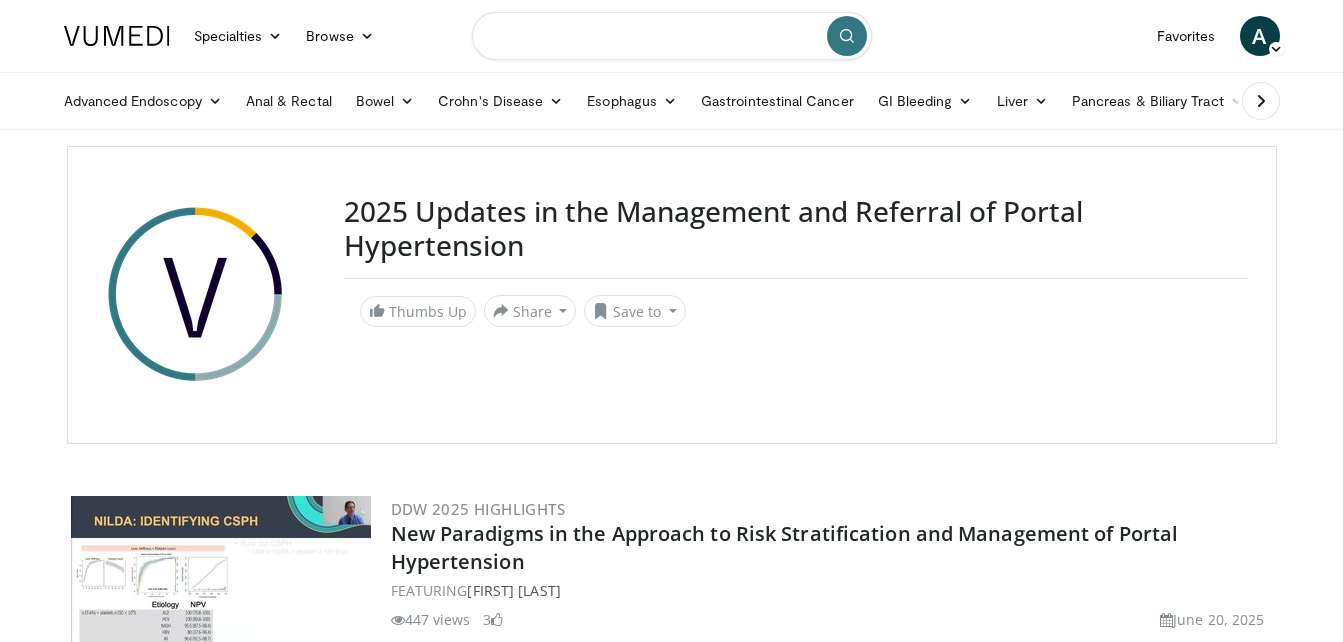 click at bounding box center [672, 36] 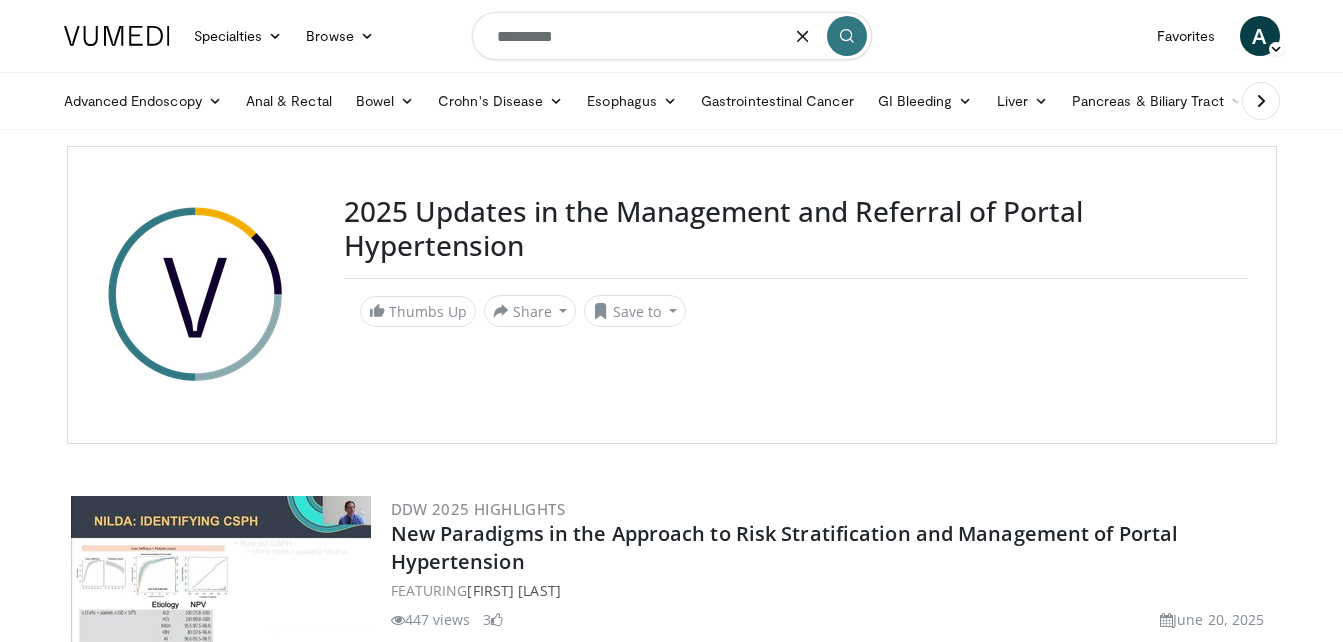 type on "*********" 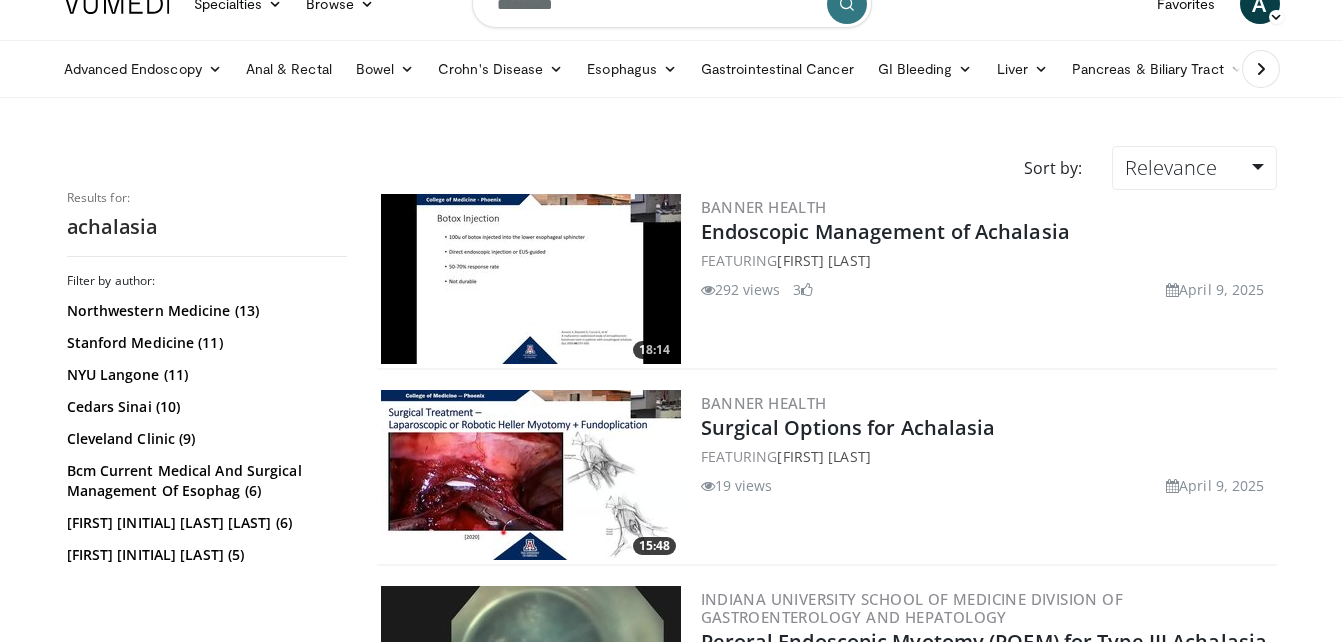 scroll, scrollTop: 0, scrollLeft: 0, axis: both 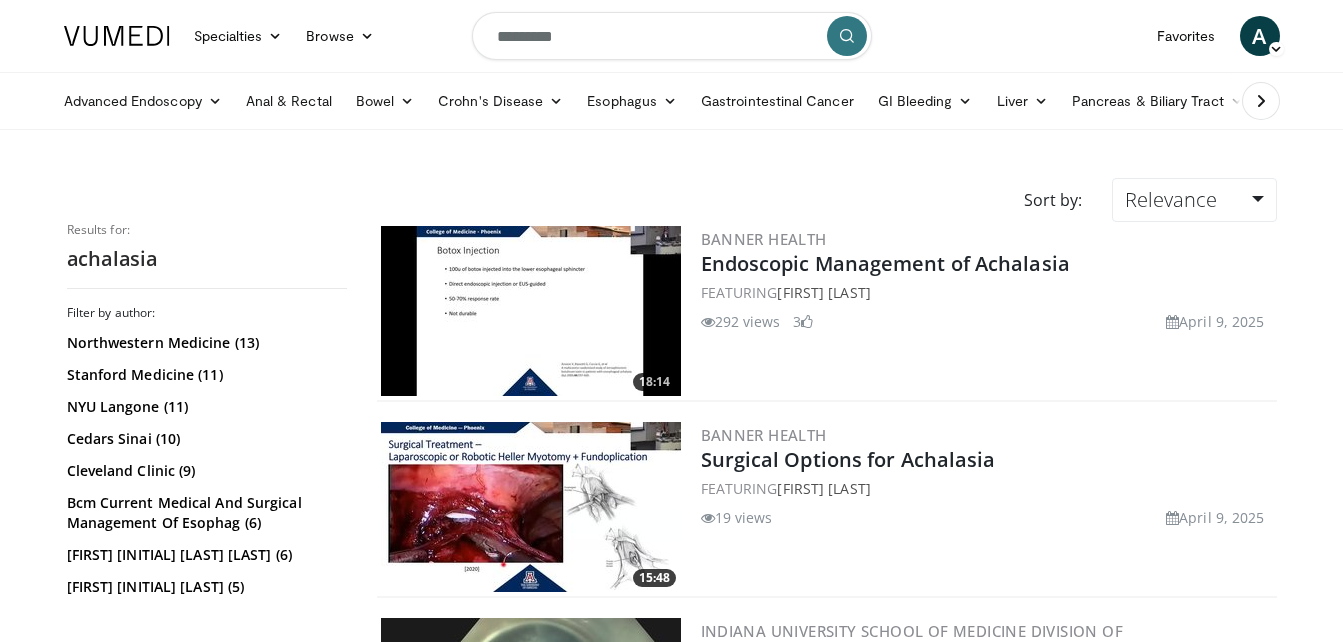 click at bounding box center (531, 311) 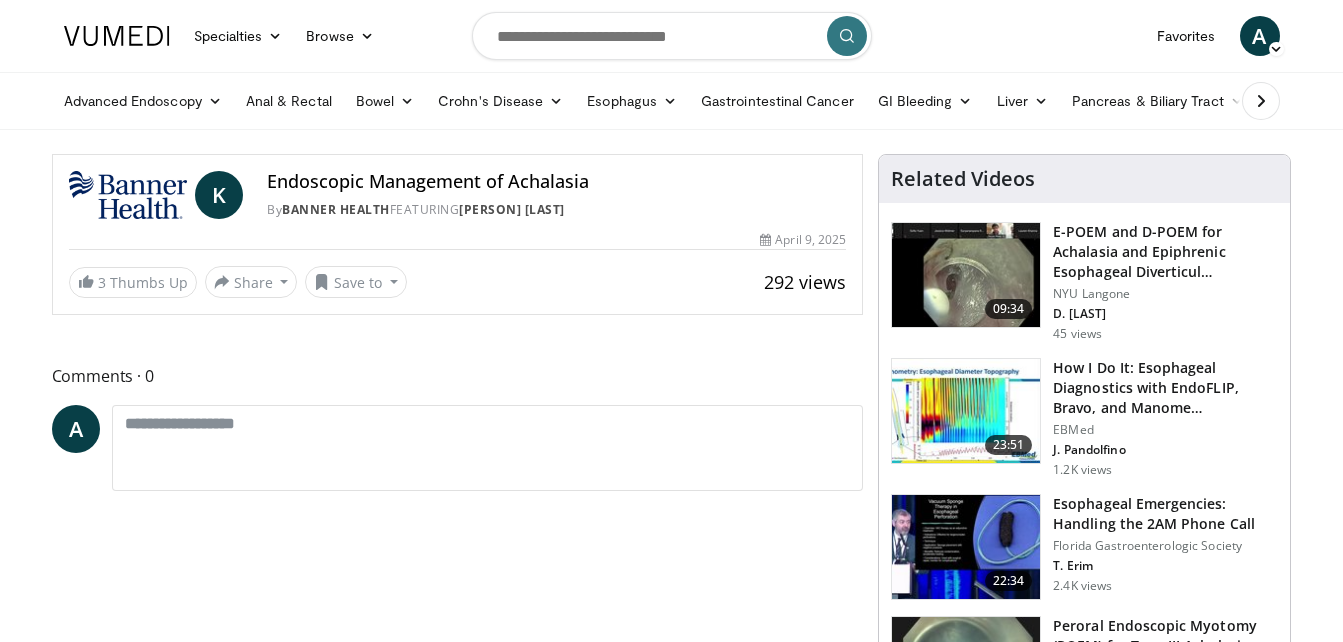 scroll, scrollTop: 0, scrollLeft: 0, axis: both 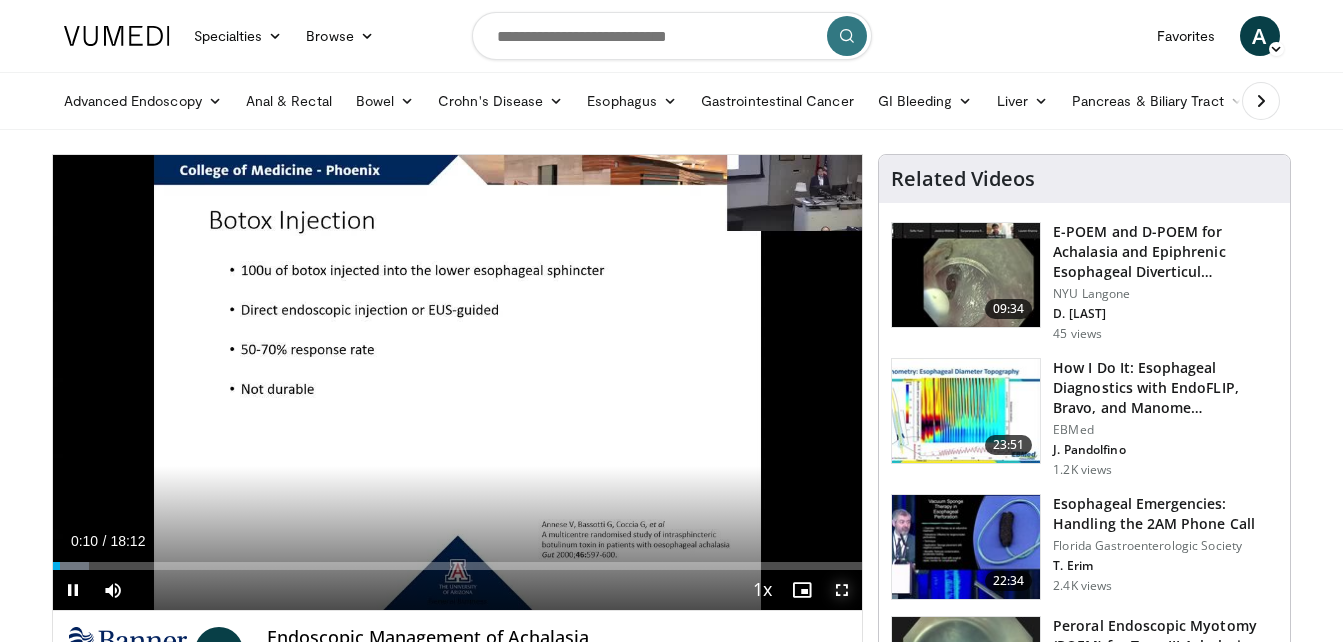 click on "**********" at bounding box center (458, 383) 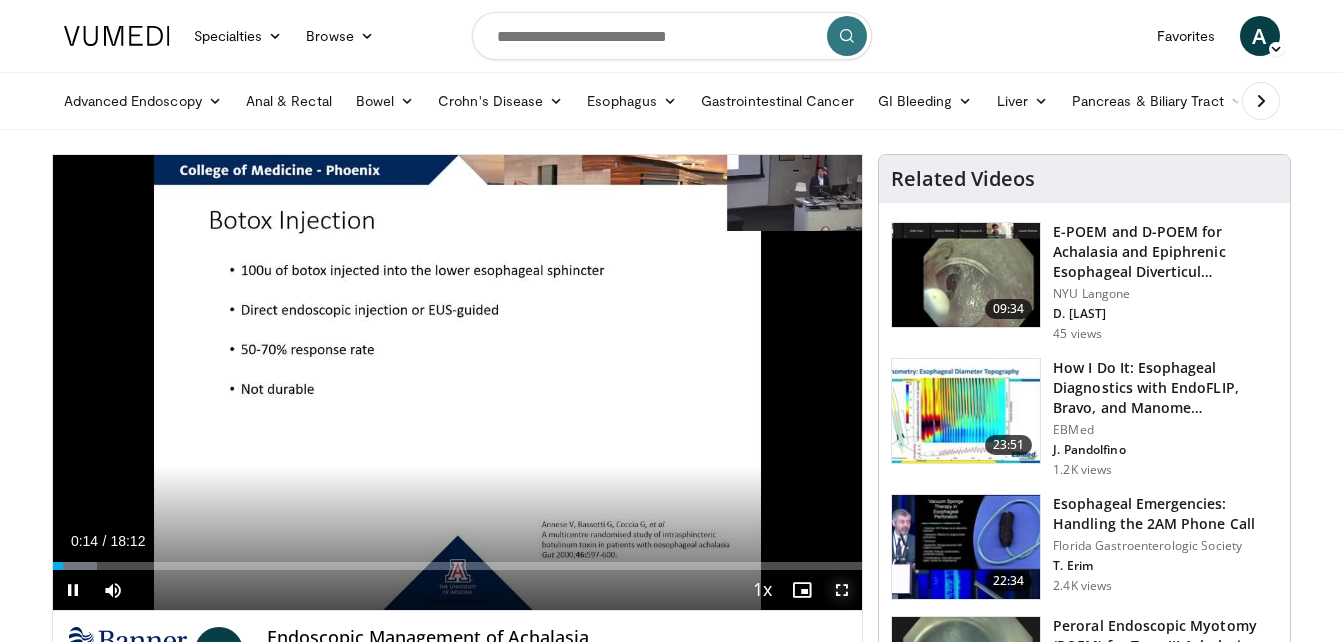 click at bounding box center (842, 590) 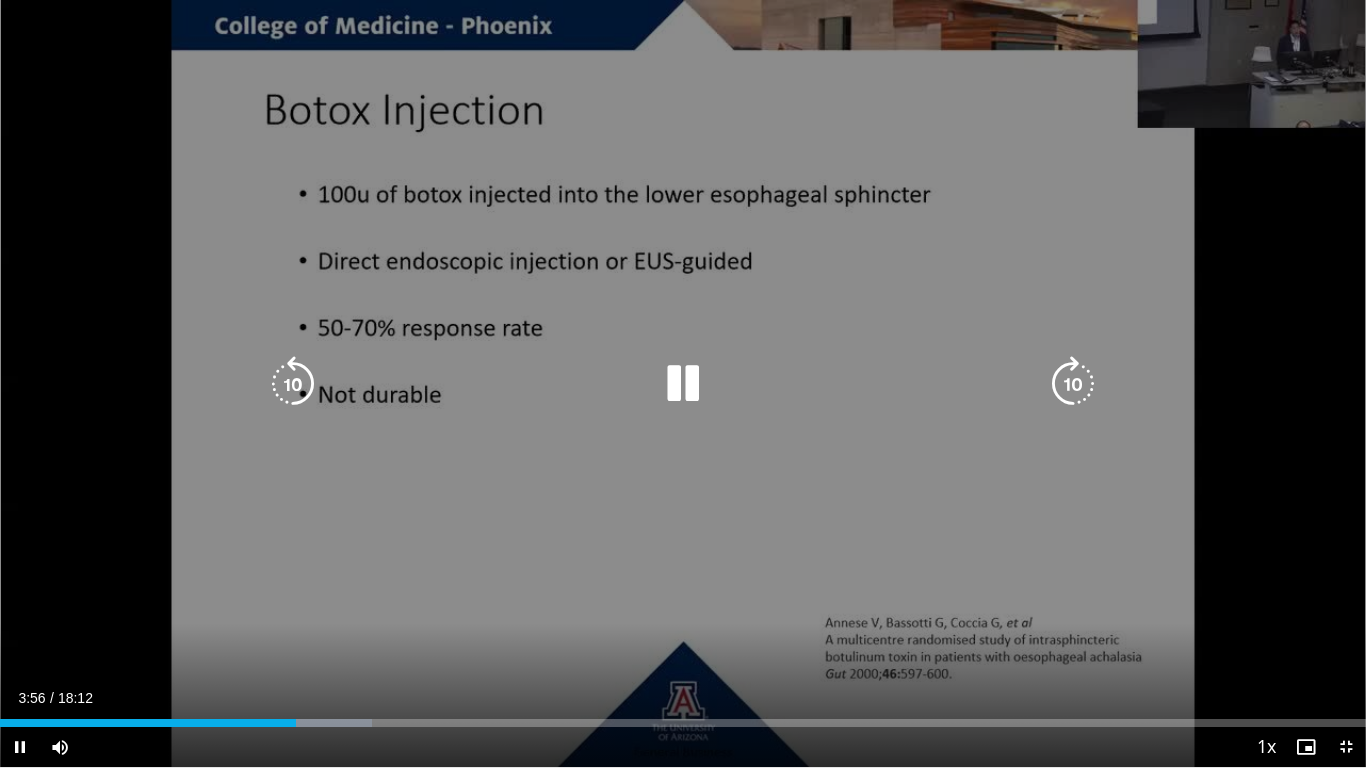 click at bounding box center [1073, 384] 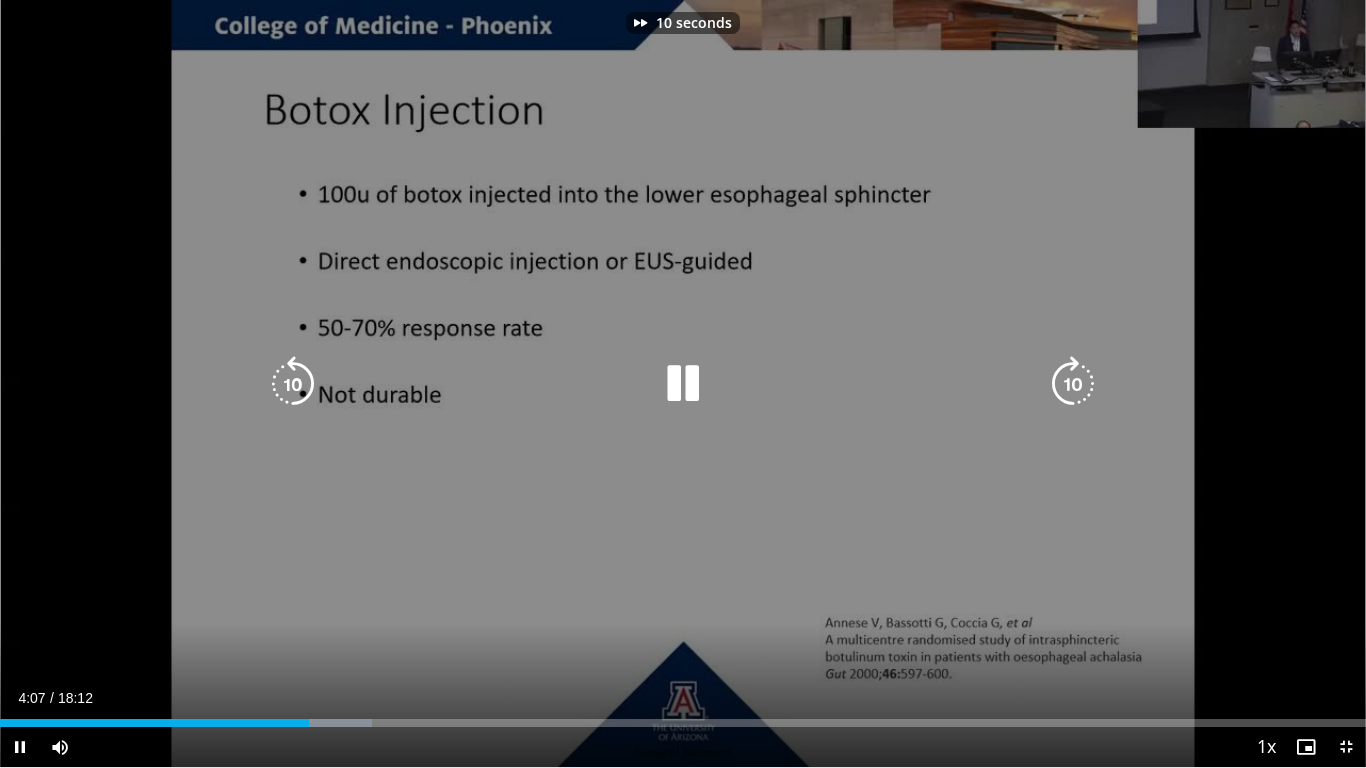 click at bounding box center (1073, 384) 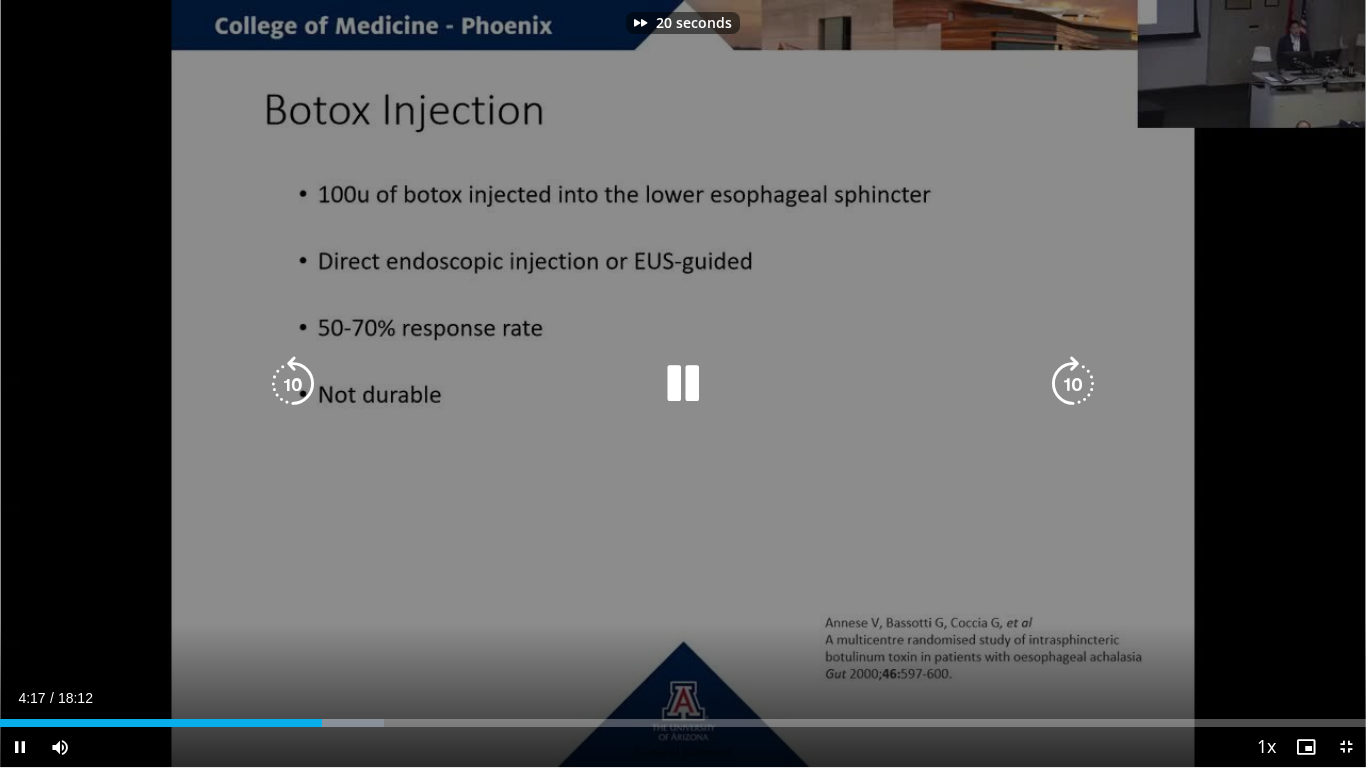 click at bounding box center (1073, 384) 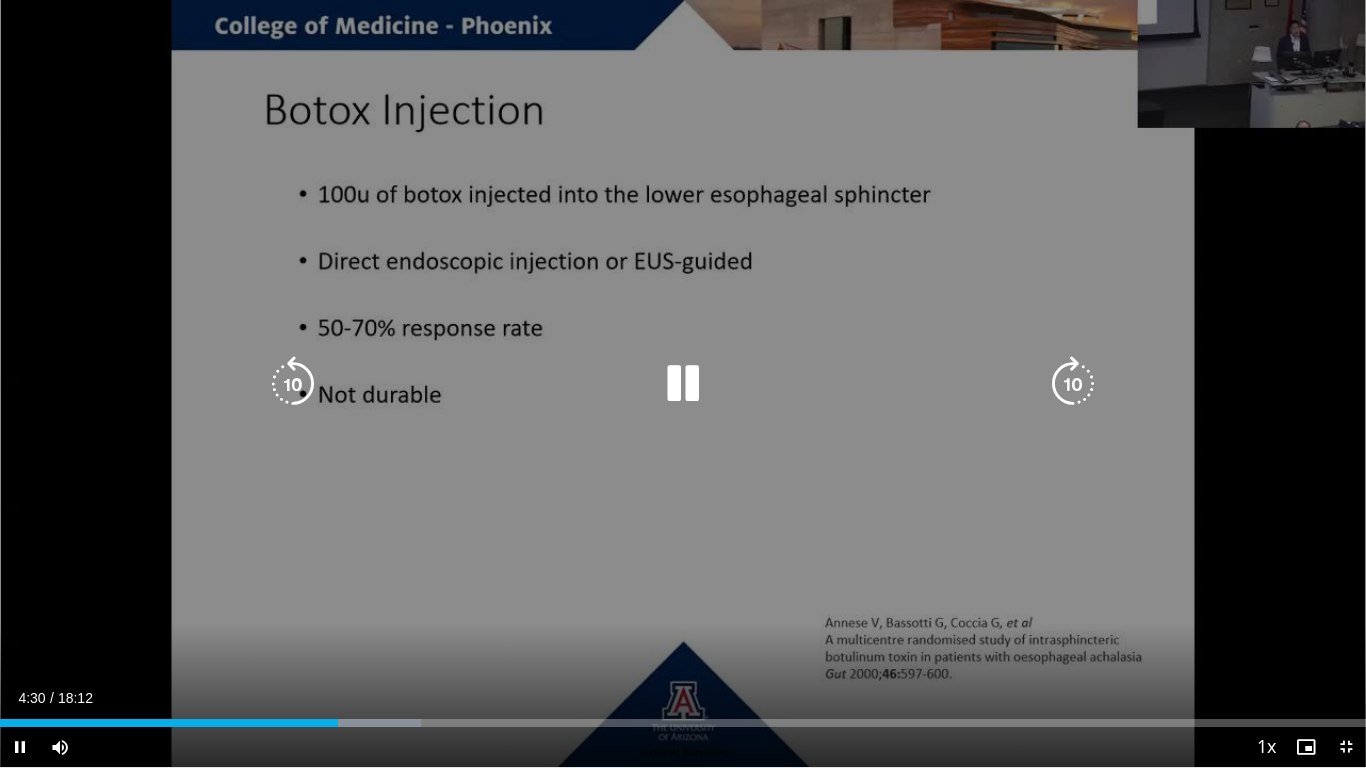 click at bounding box center (1073, 384) 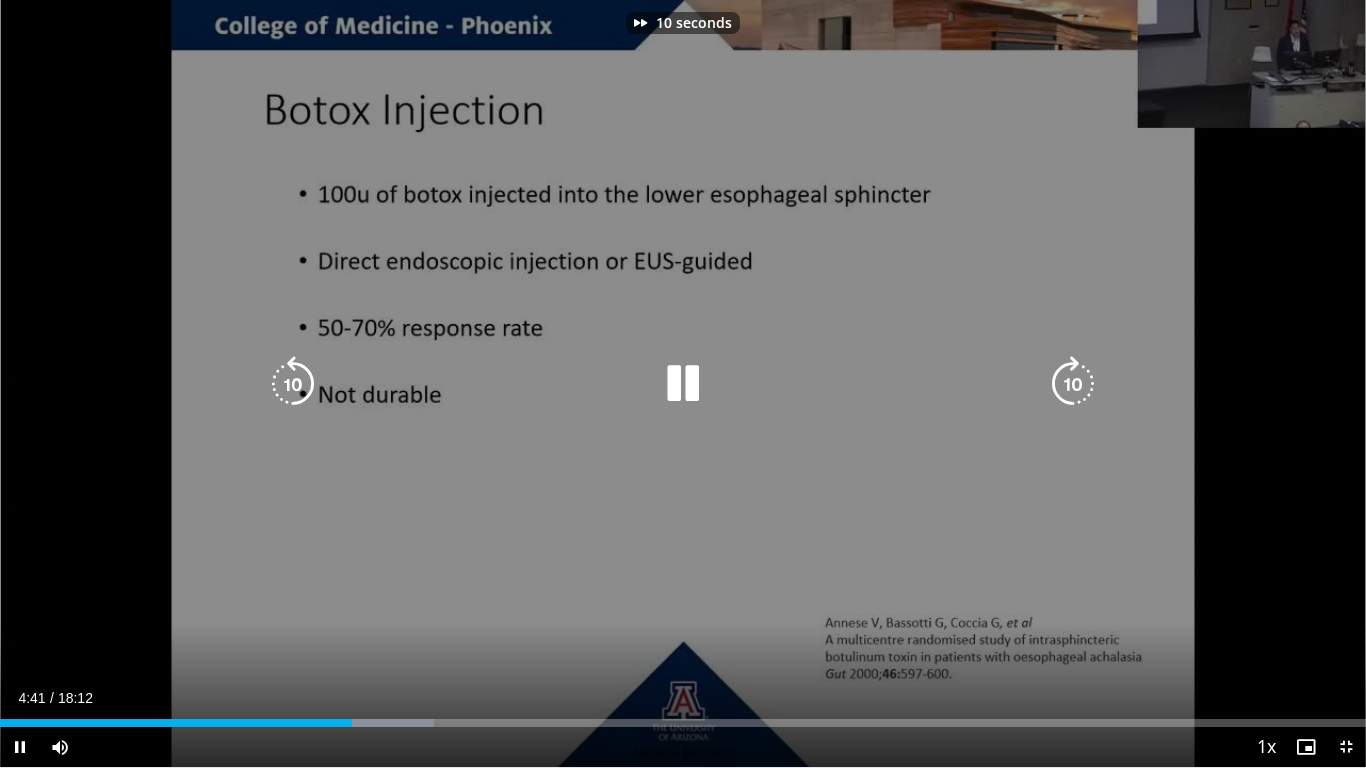 click at bounding box center (1073, 384) 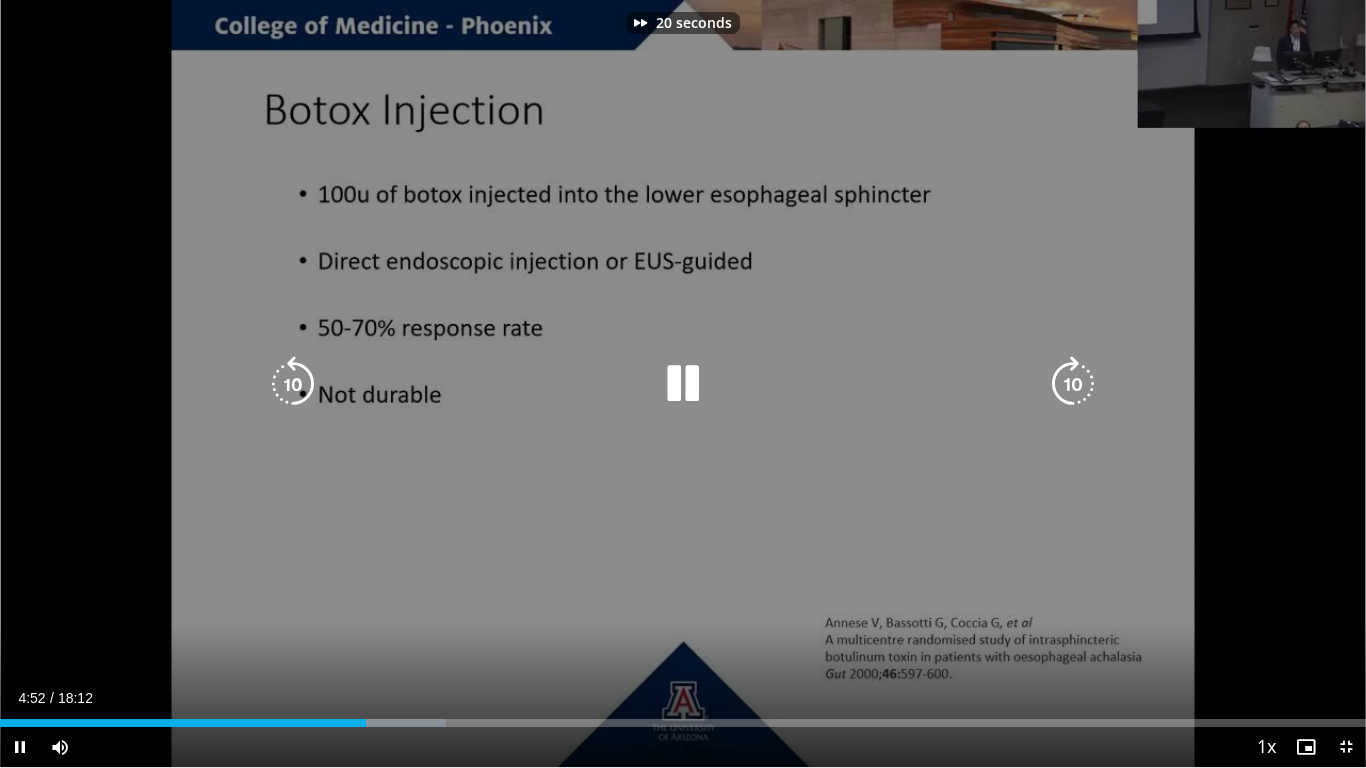 click at bounding box center [1073, 384] 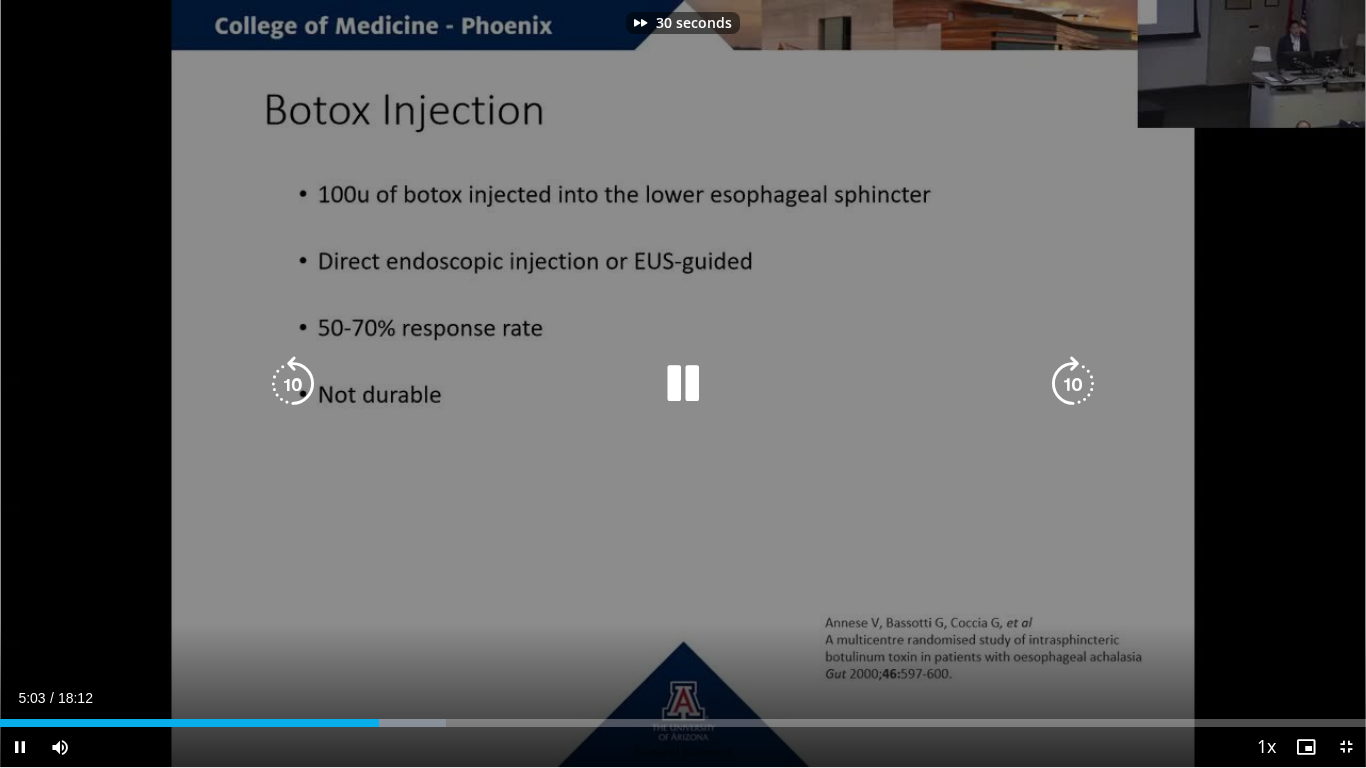 click at bounding box center (1073, 384) 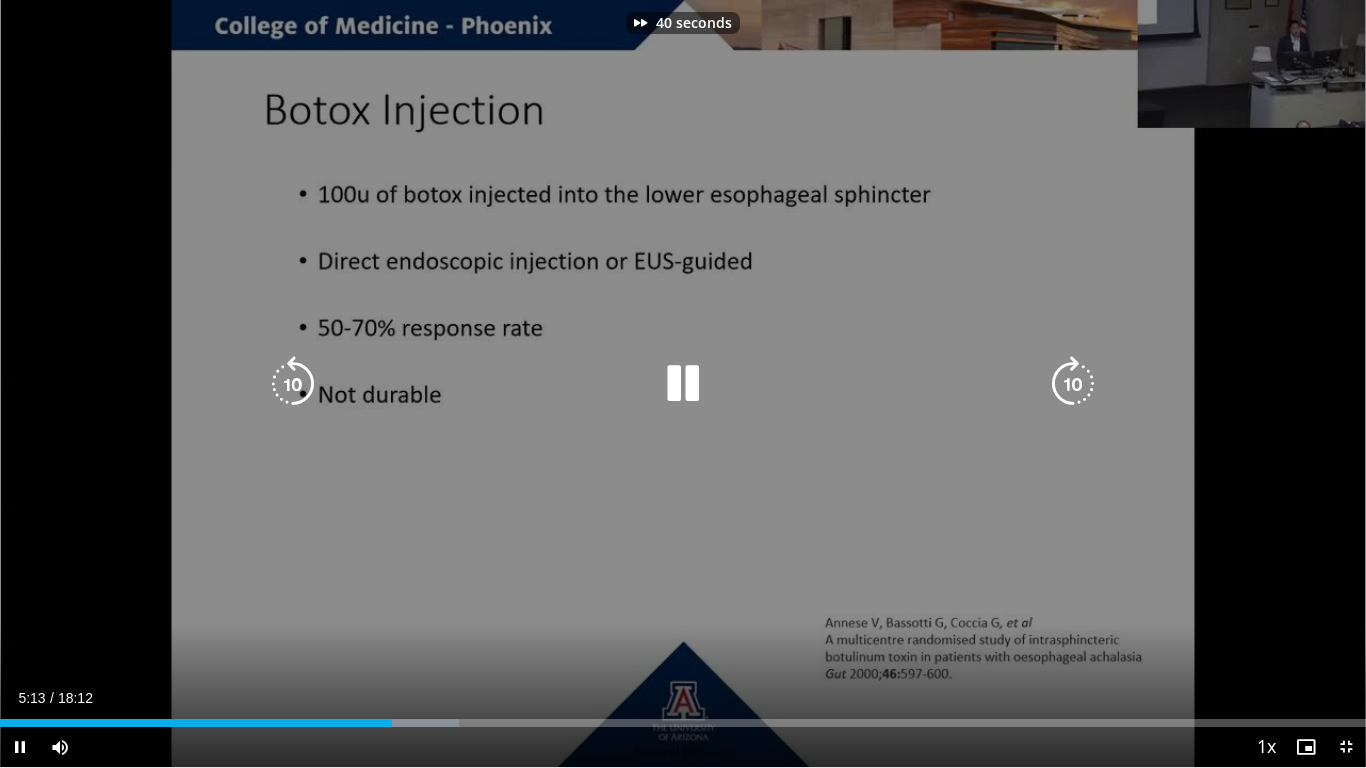 click at bounding box center [1073, 384] 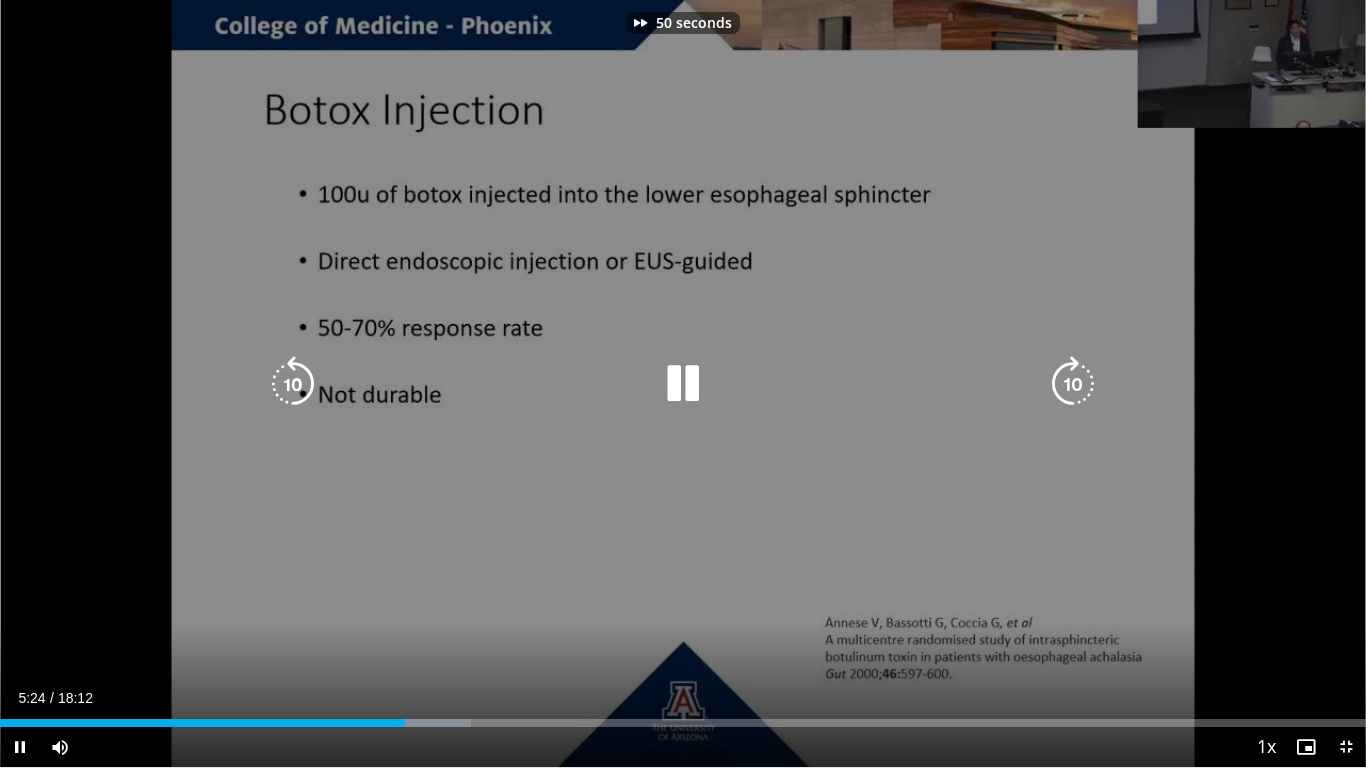 click at bounding box center (1073, 384) 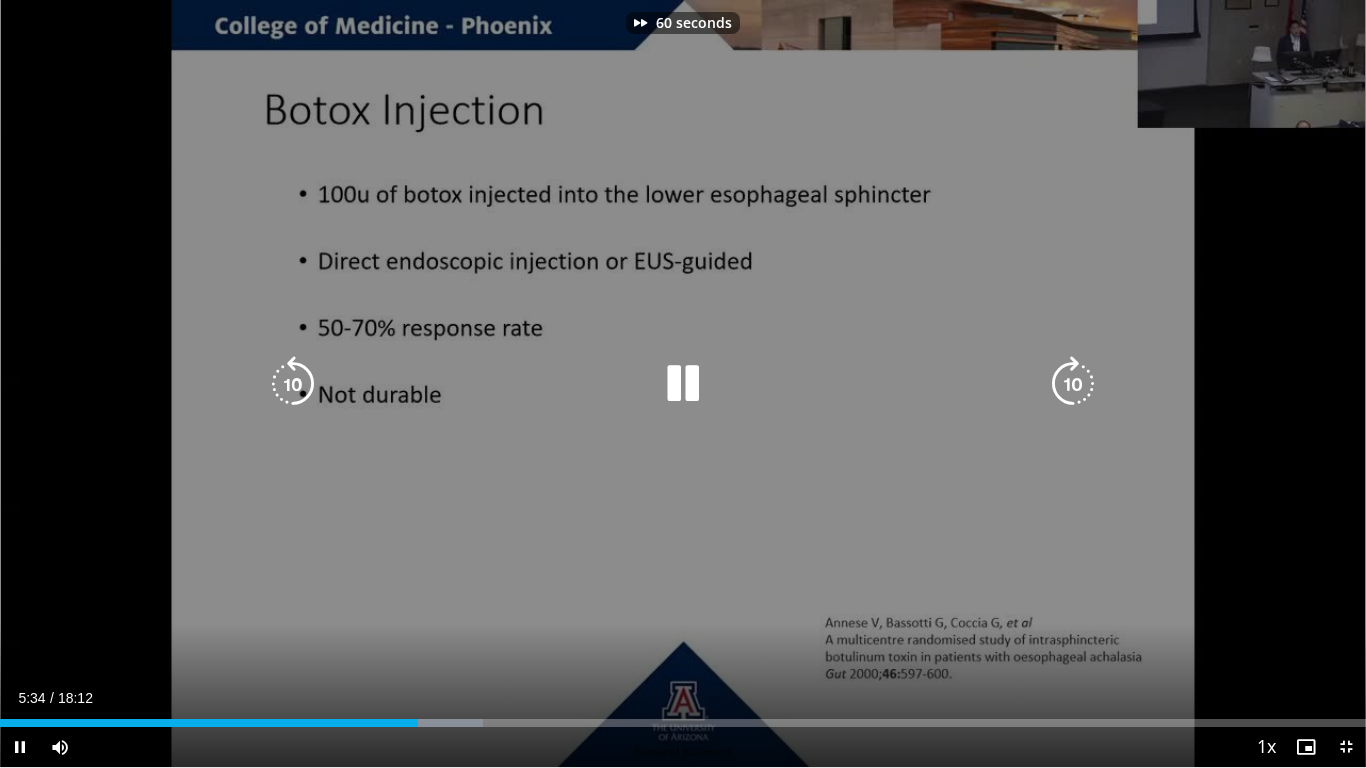 click at bounding box center [1073, 384] 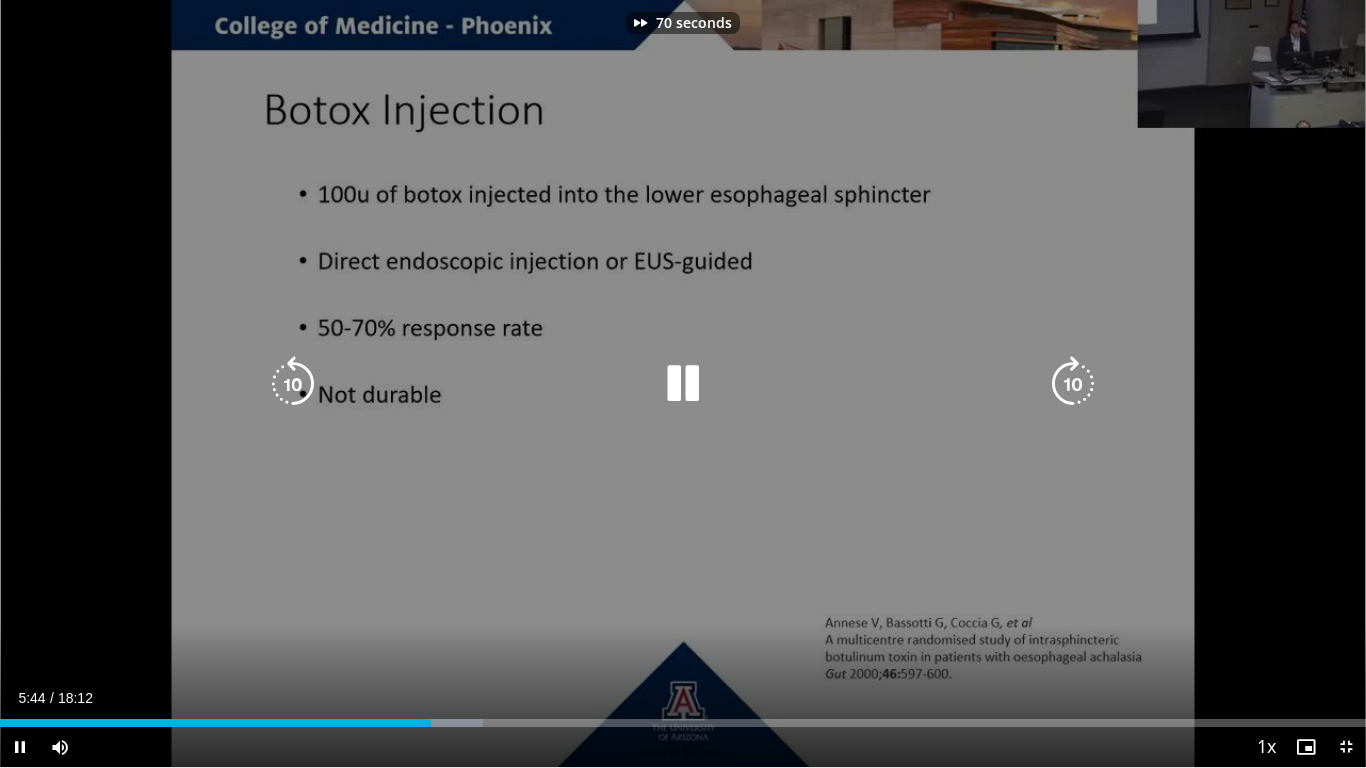 click at bounding box center [1073, 384] 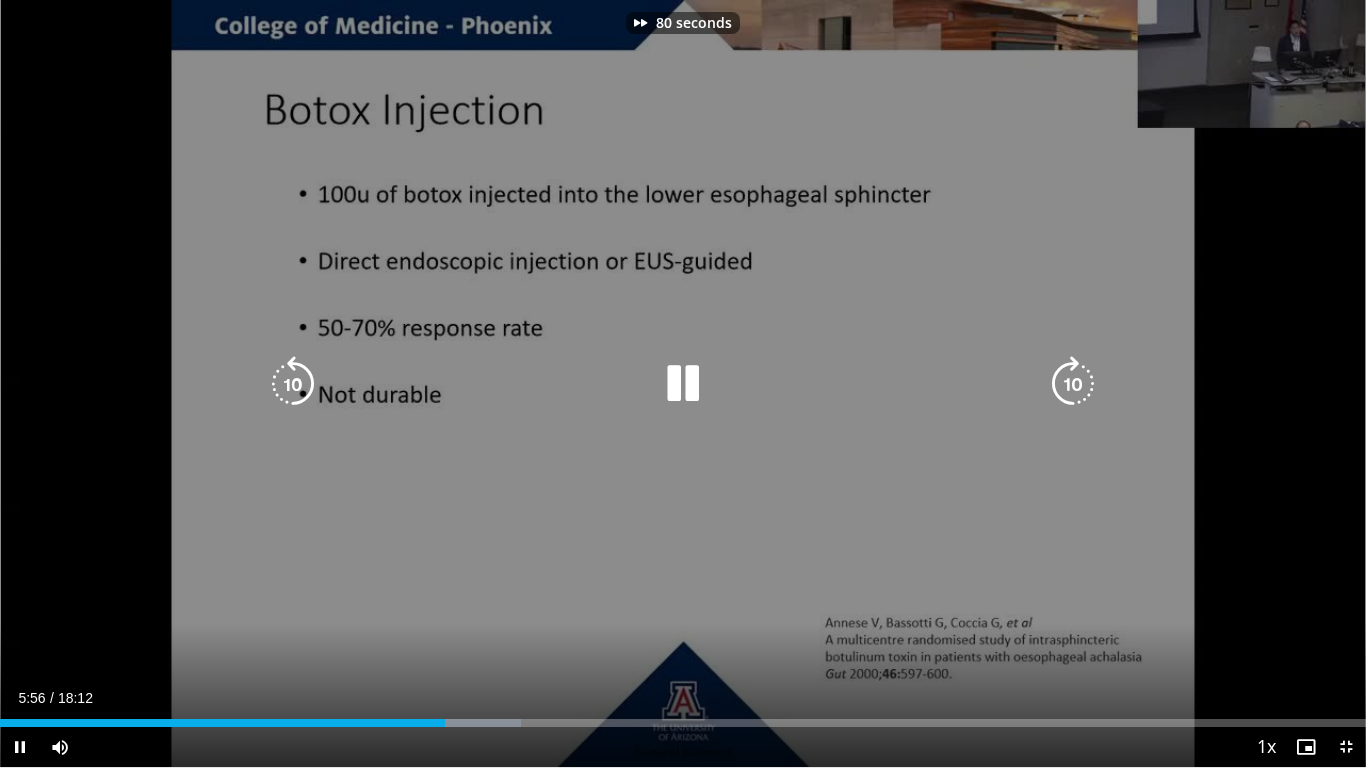 click at bounding box center (293, 384) 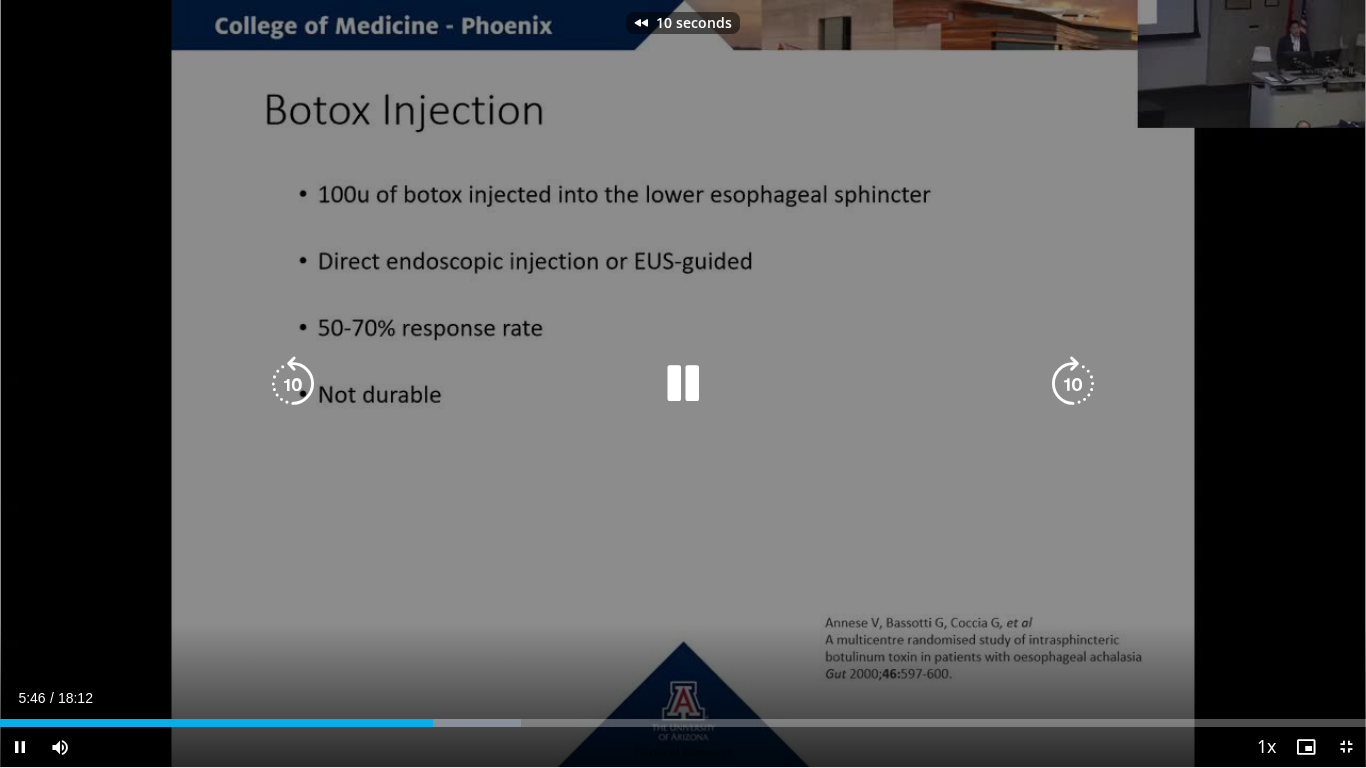 click at bounding box center [293, 384] 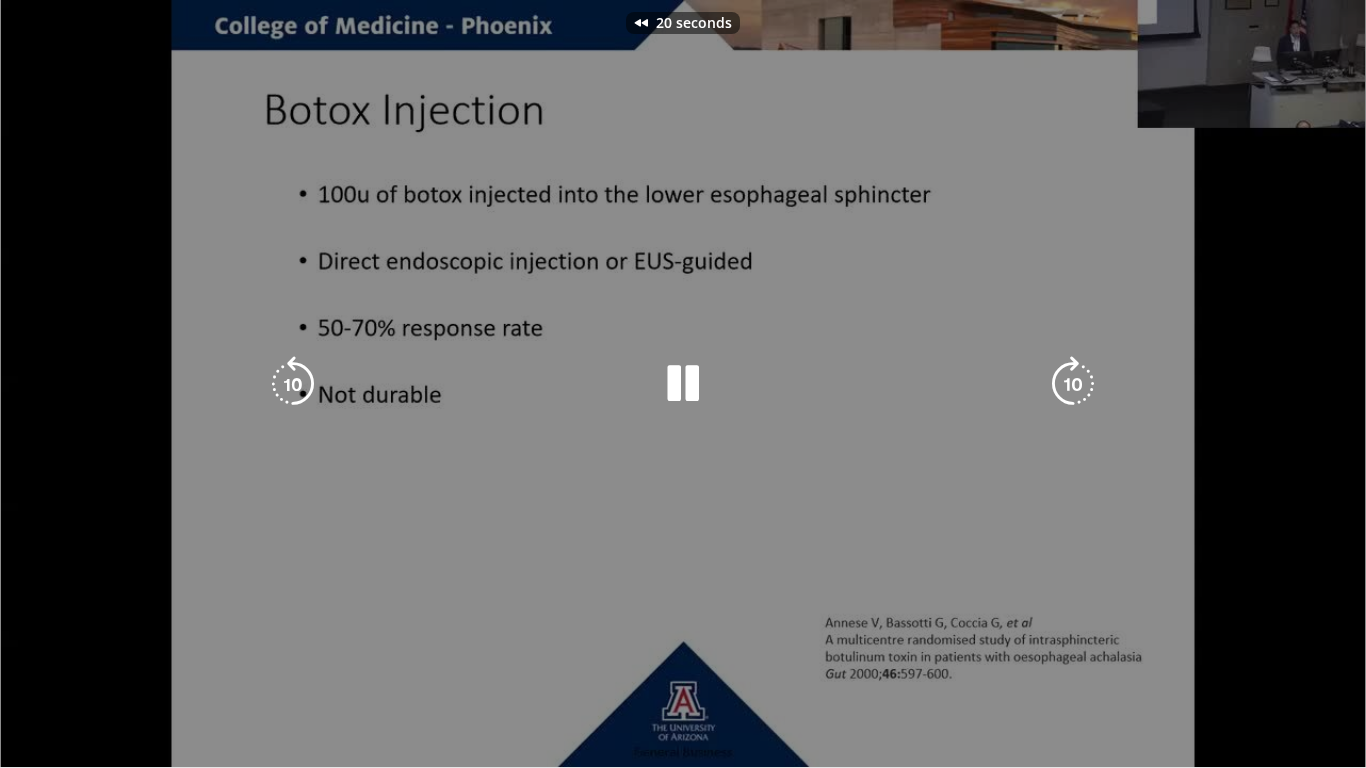 click on "20 seconds
Tap to unmute" at bounding box center [683, 383] 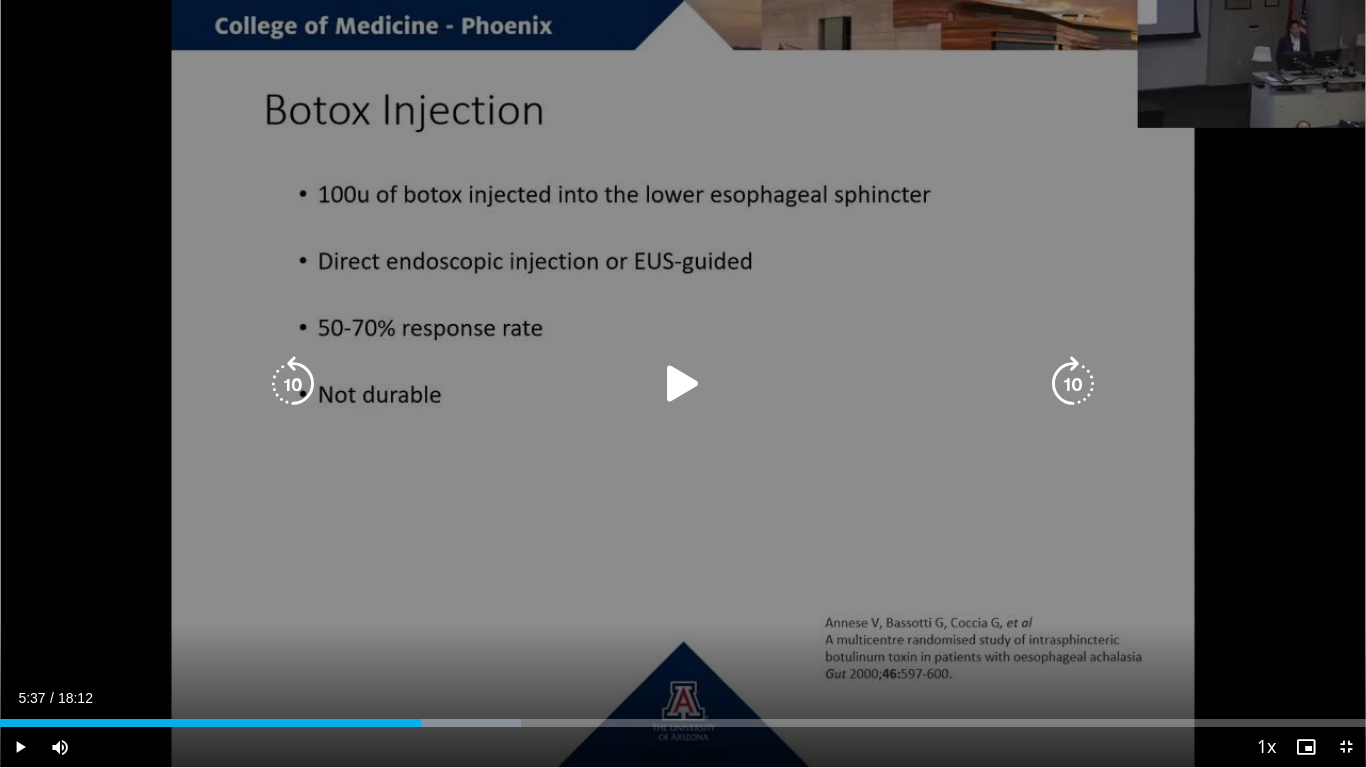 click at bounding box center (683, 384) 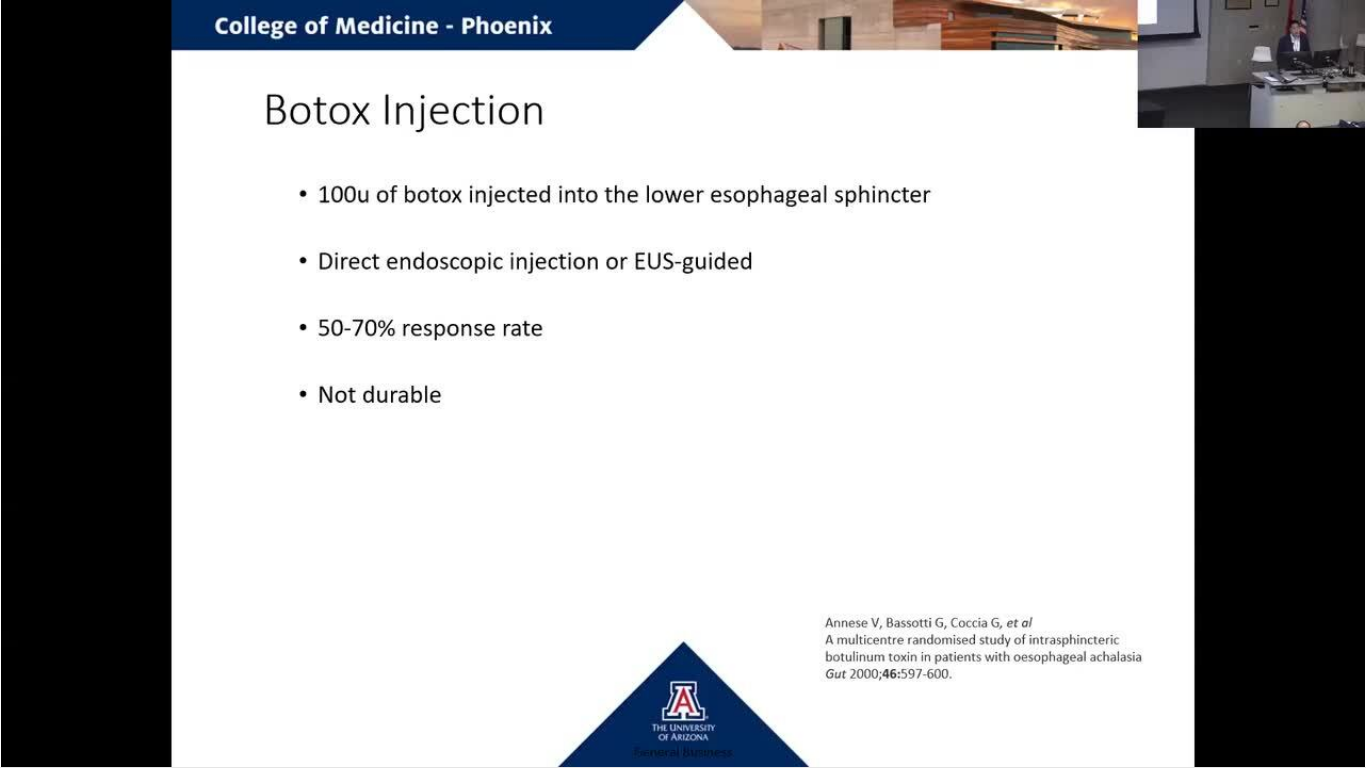 type 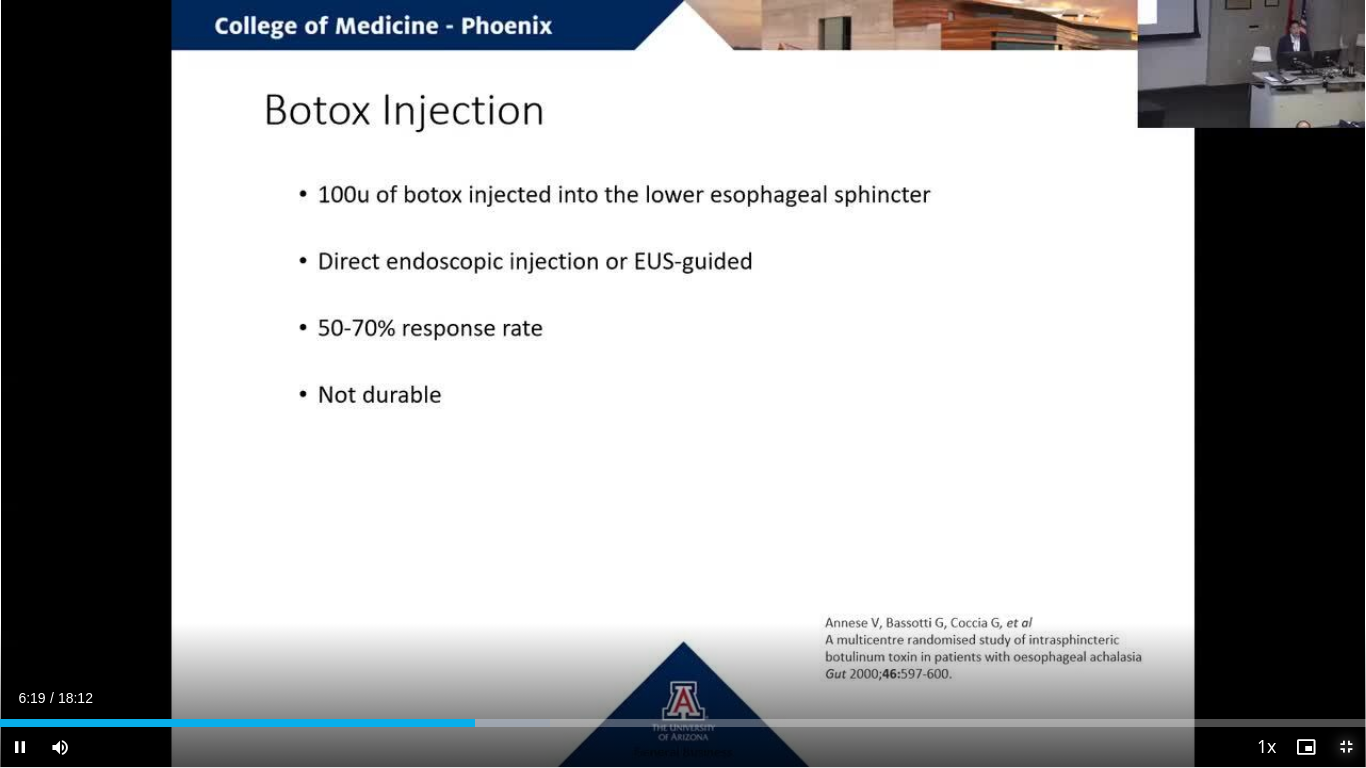 click at bounding box center [1346, 747] 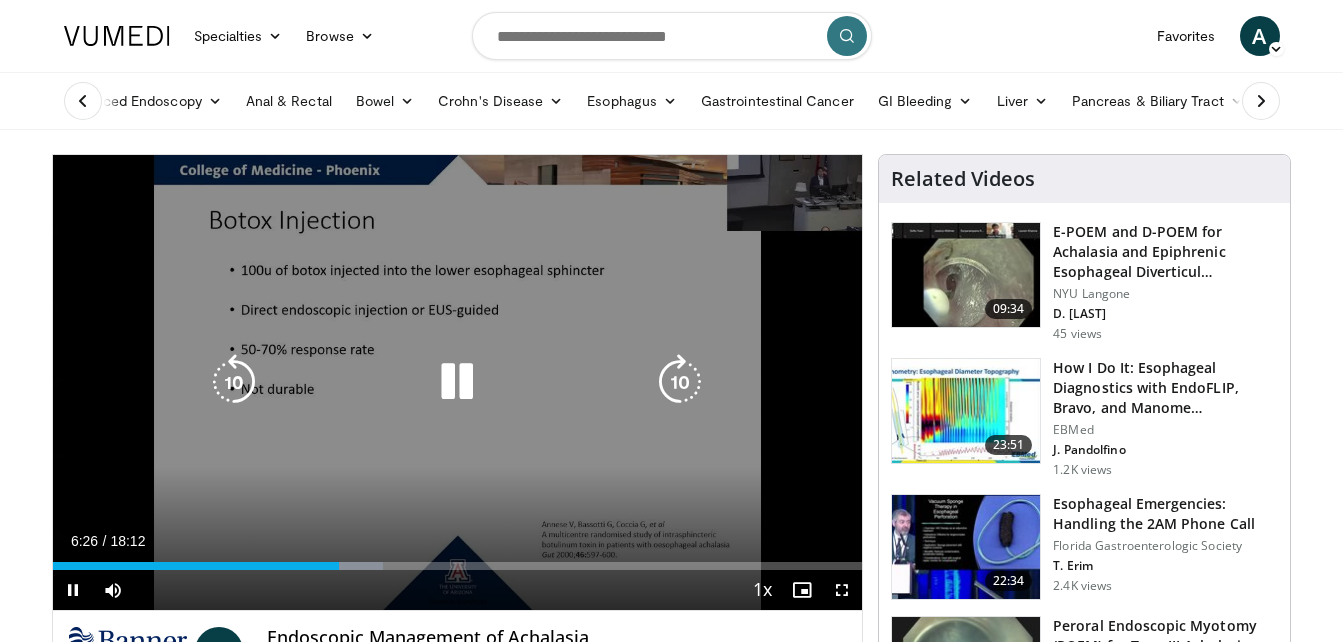 drag, startPoint x: 509, startPoint y: 379, endPoint x: 438, endPoint y: 464, distance: 110.751976 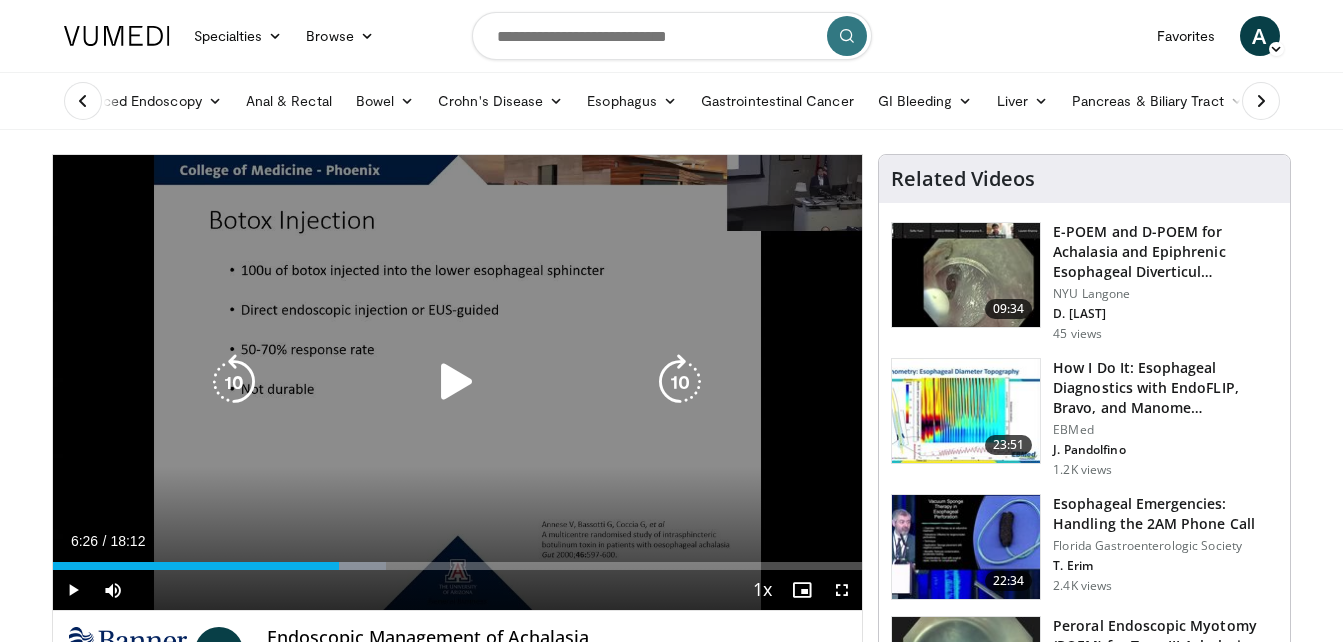 click on "10 seconds
Tap to unmute" at bounding box center (458, 382) 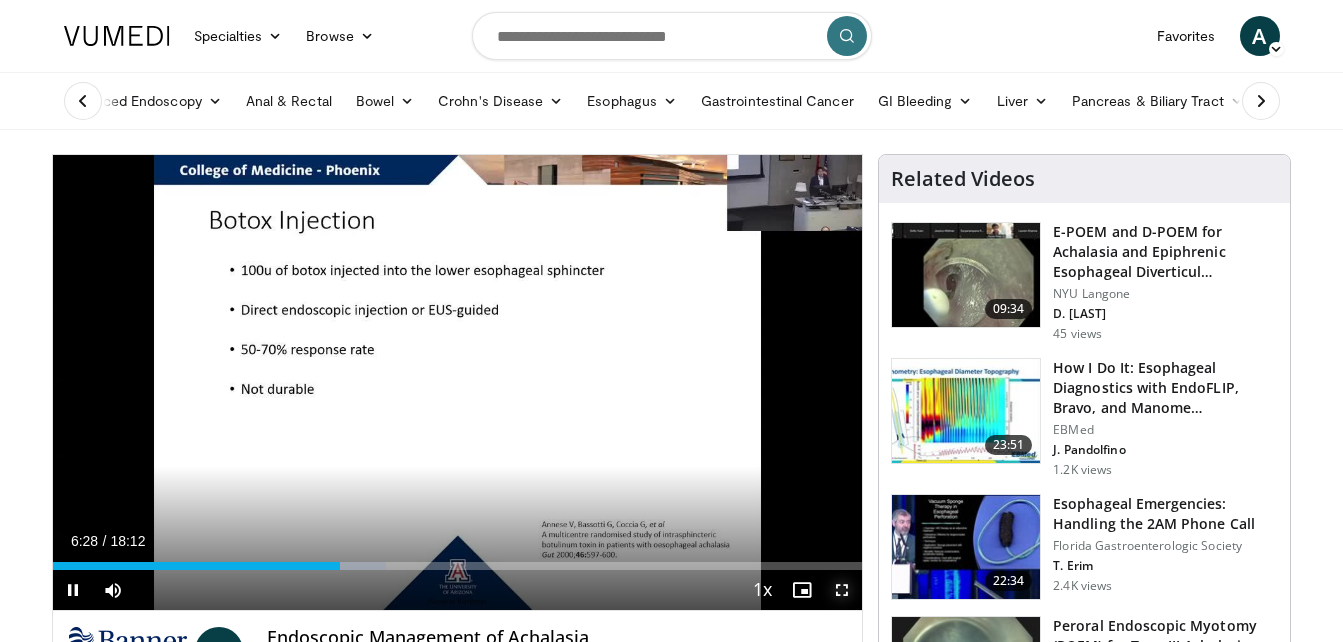 click at bounding box center [842, 590] 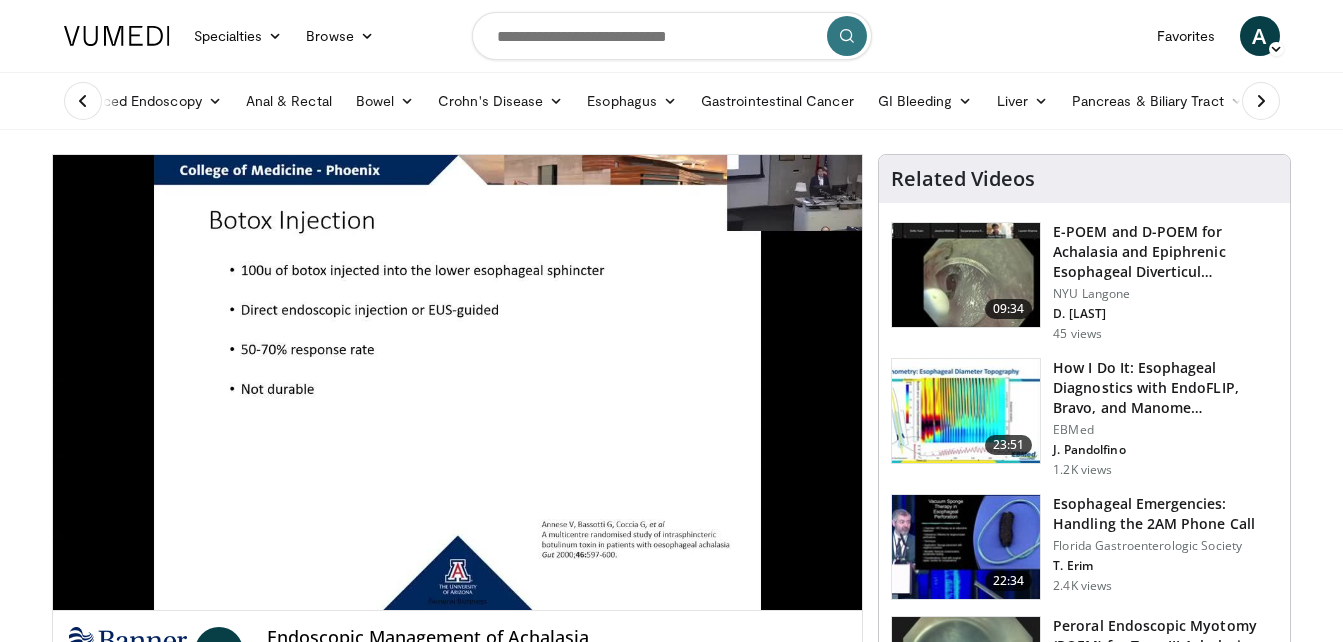 click at bounding box center (966, 411) 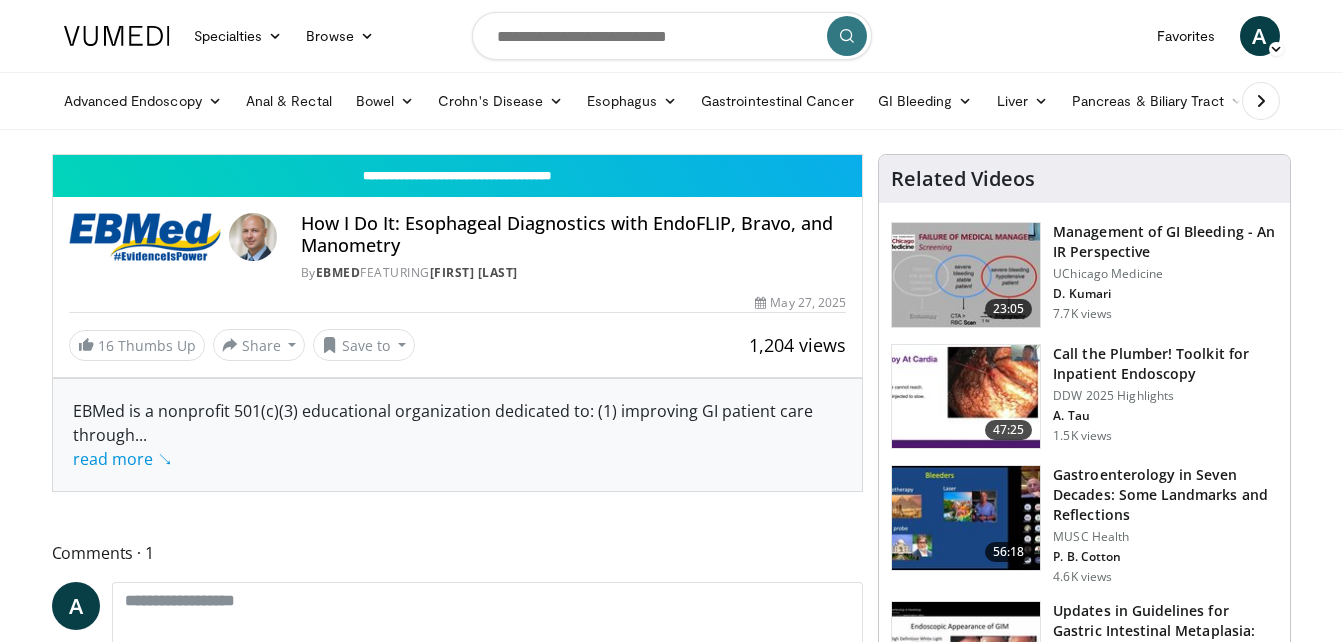 scroll, scrollTop: 0, scrollLeft: 0, axis: both 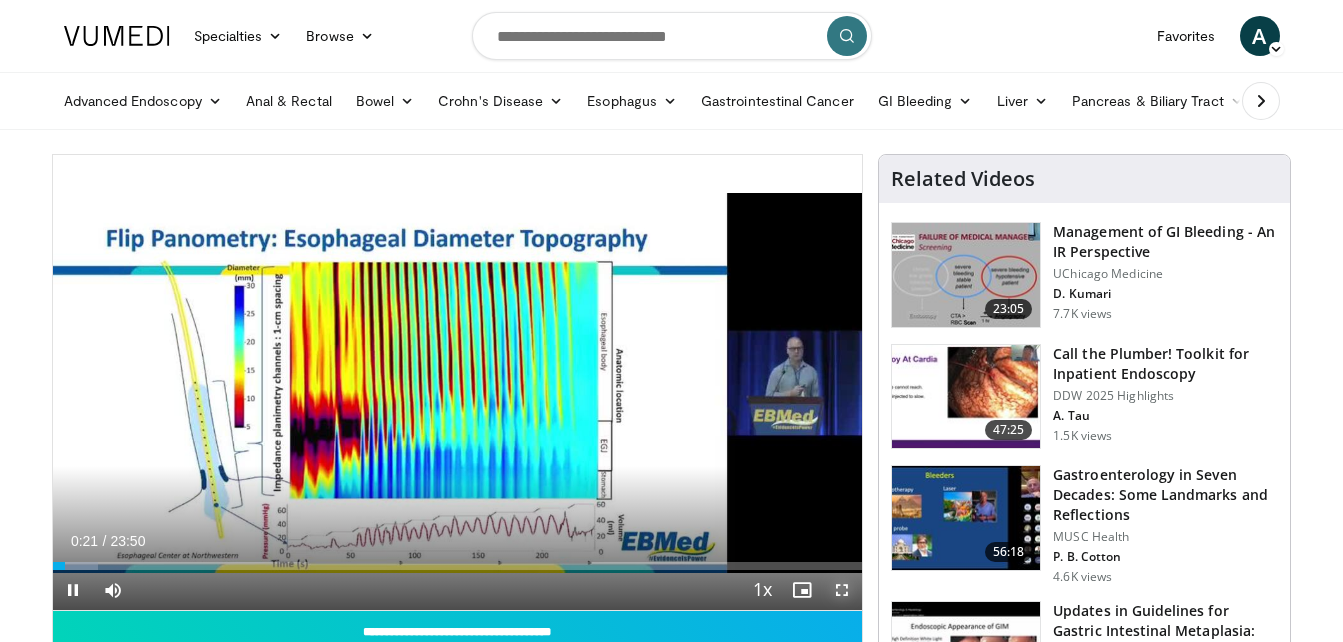 click at bounding box center [842, 590] 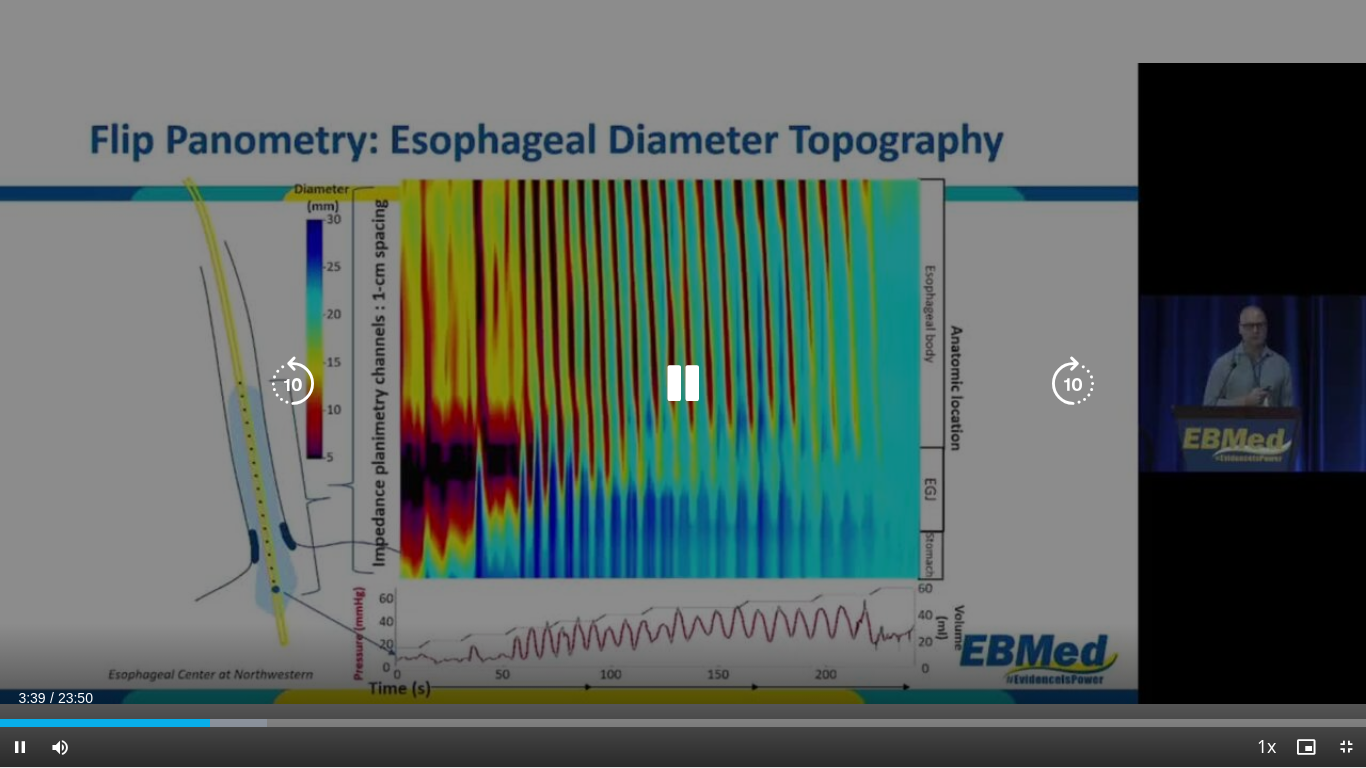 click at bounding box center (1073, 384) 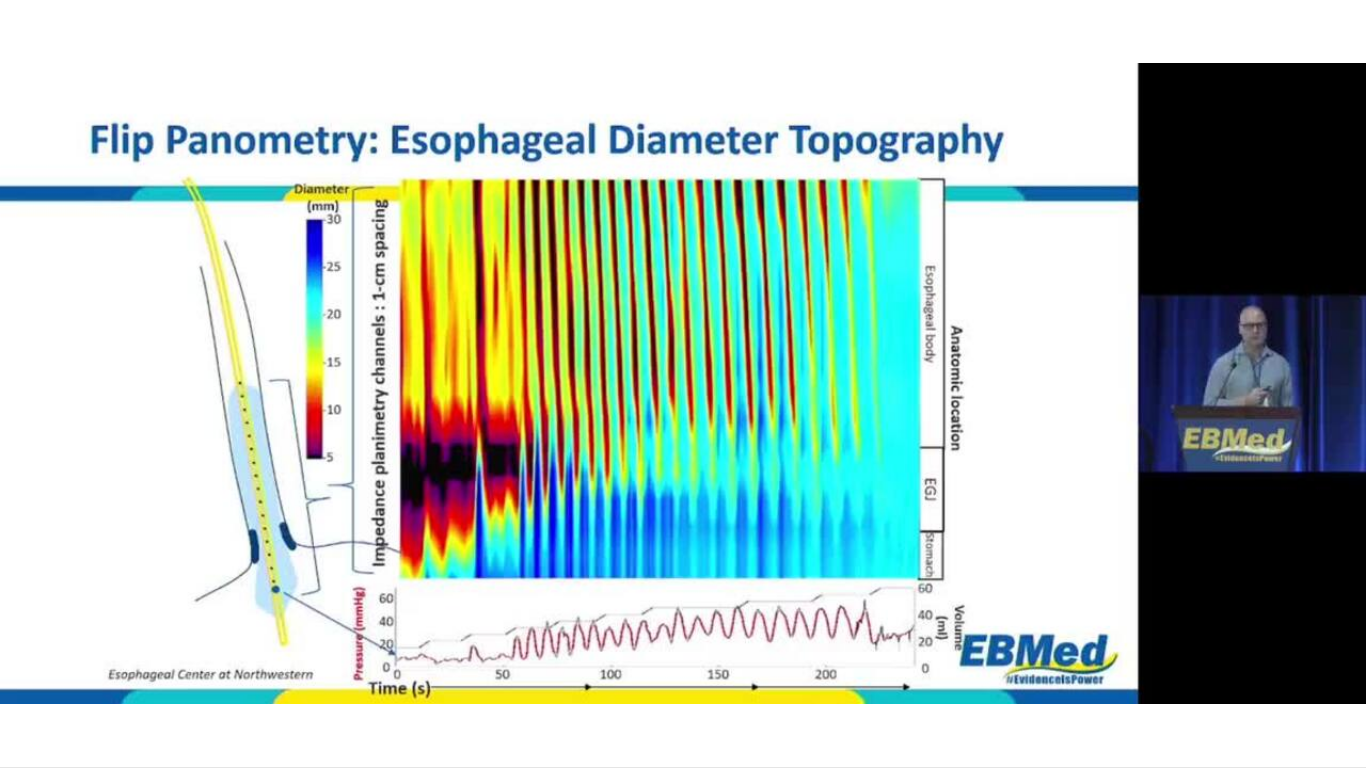 type 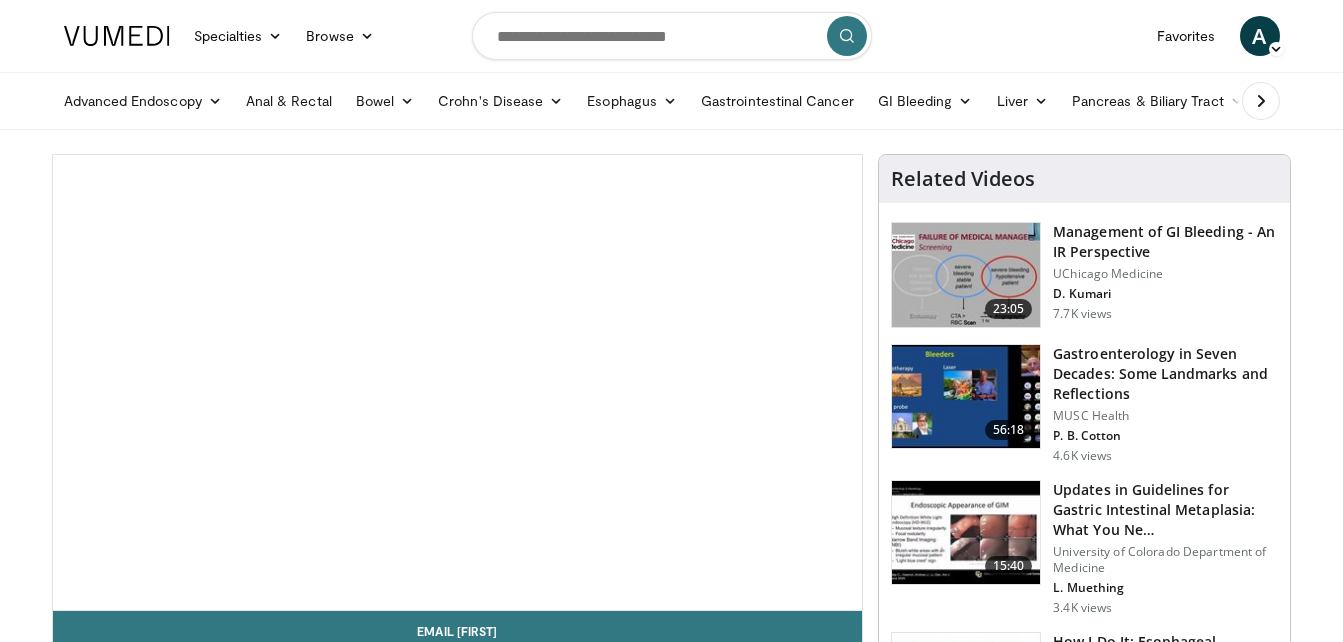 scroll, scrollTop: 0, scrollLeft: 0, axis: both 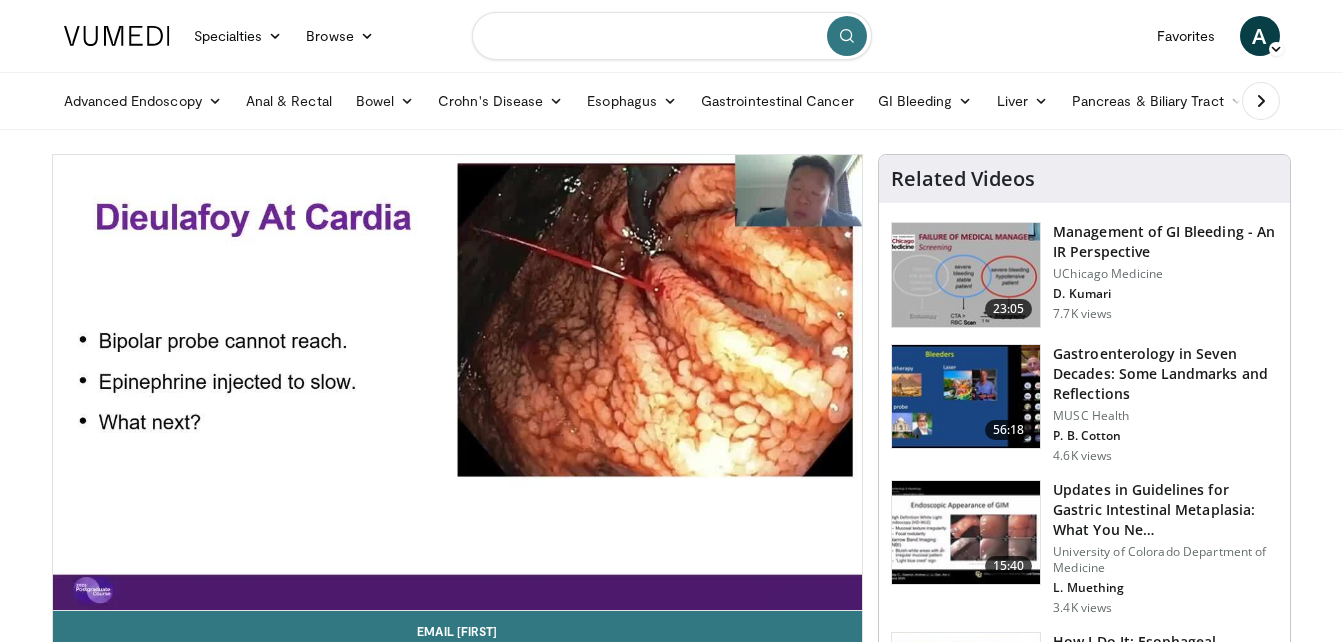 click at bounding box center [672, 36] 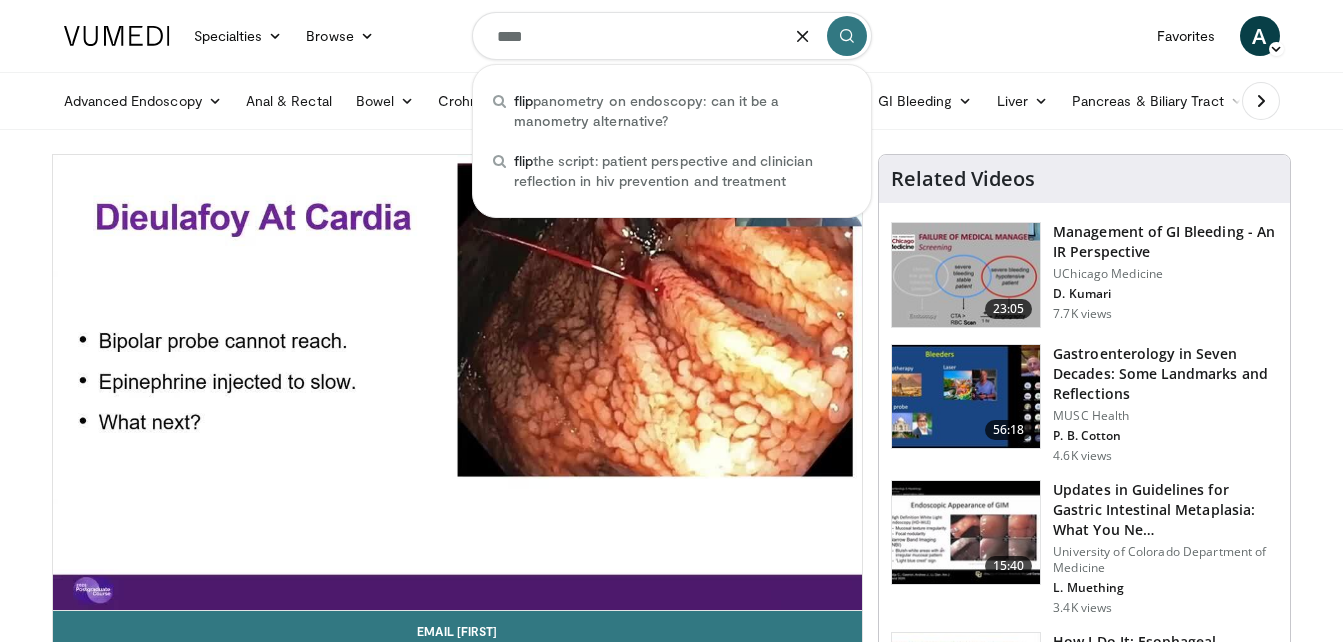 type on "****" 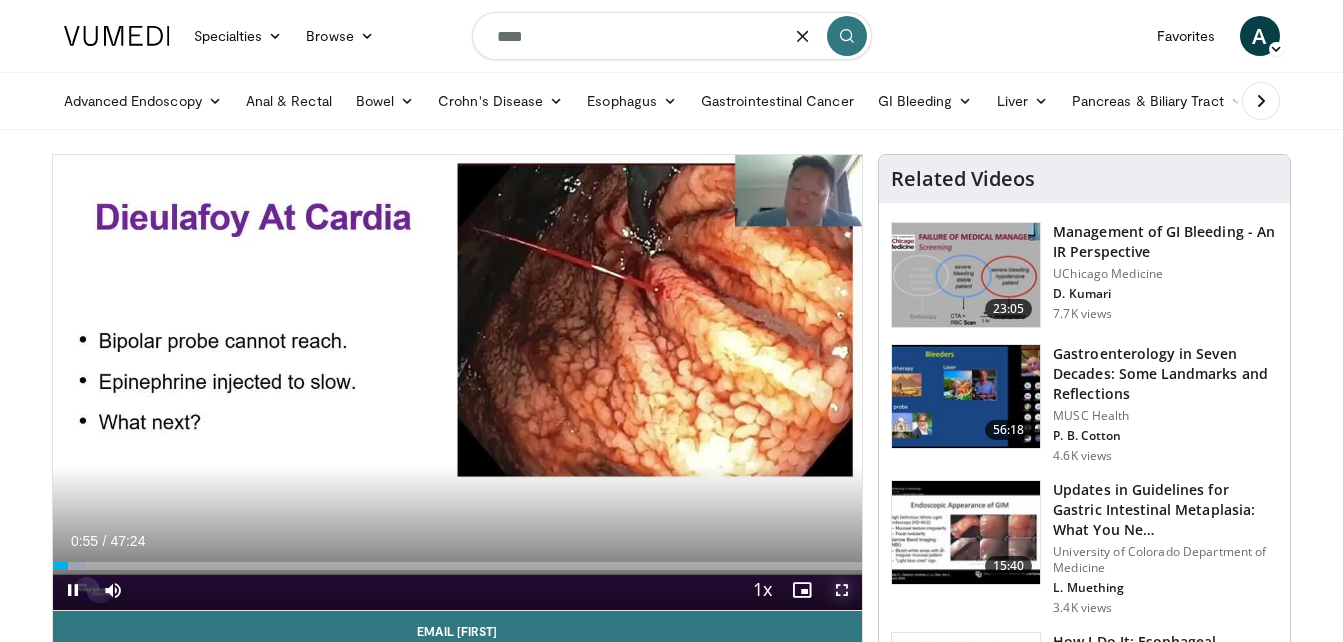 click at bounding box center [842, 590] 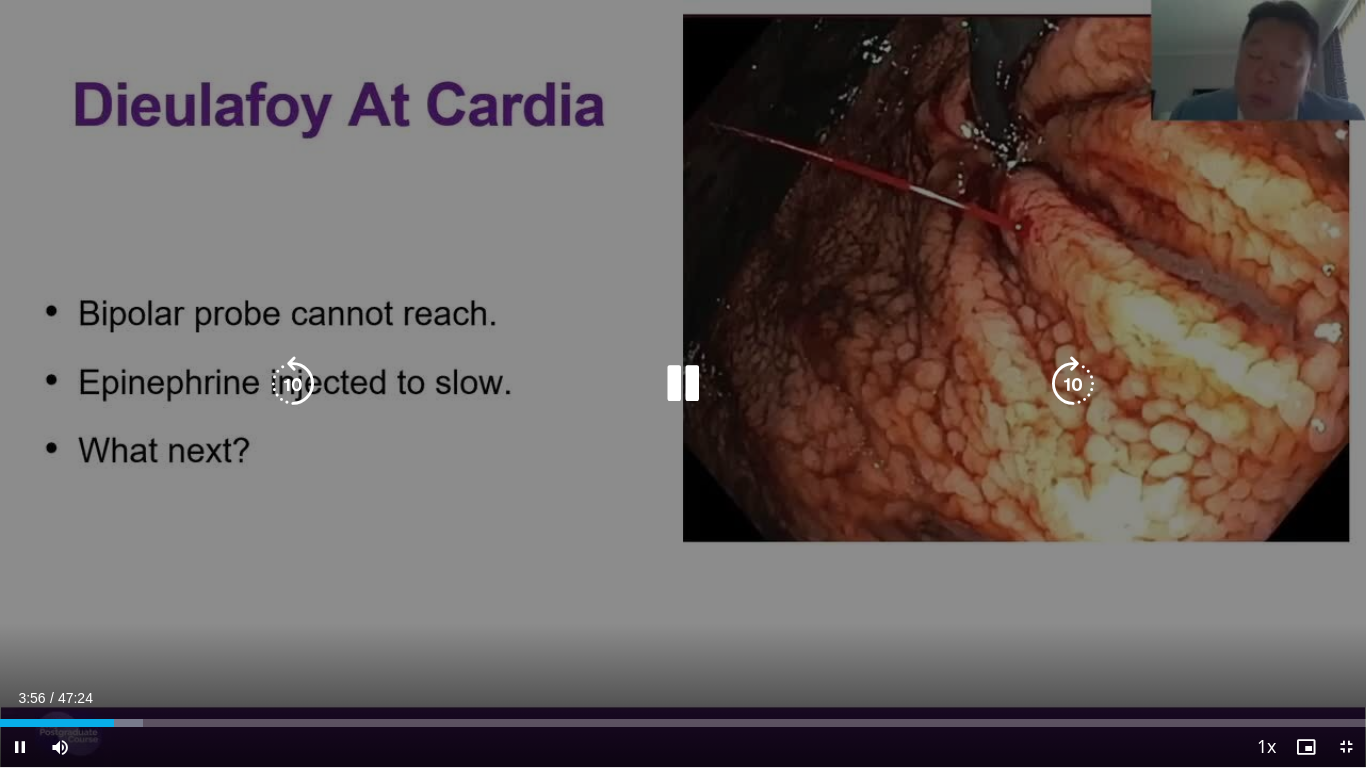 click at bounding box center [1073, 384] 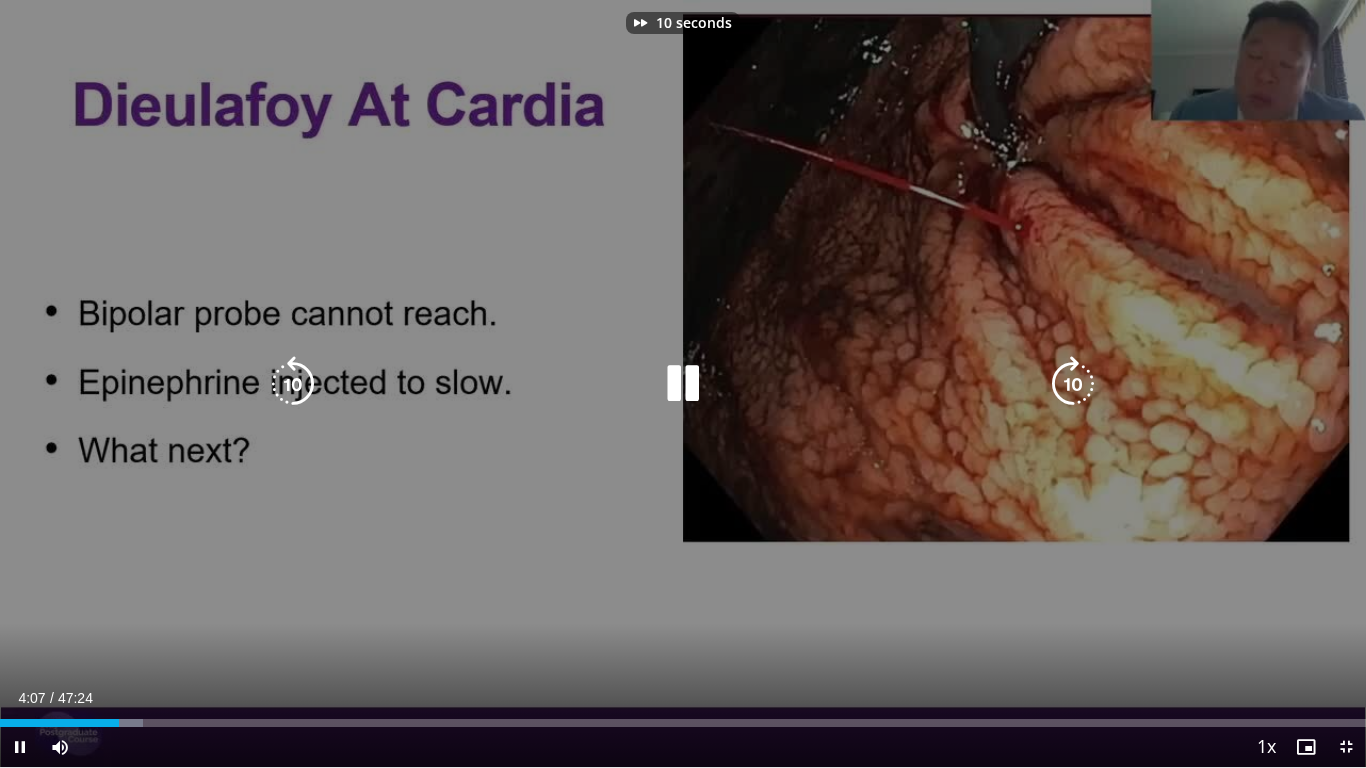 click at bounding box center (1073, 384) 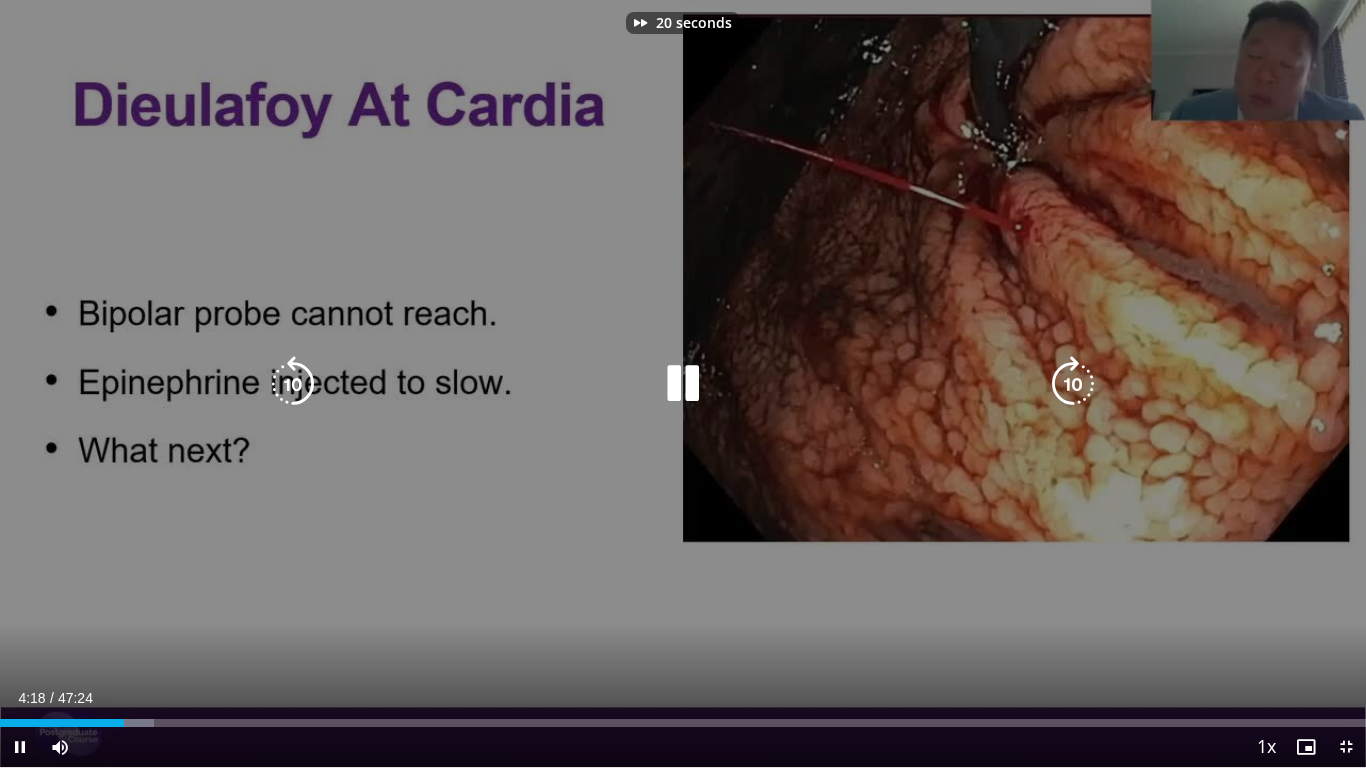 click at bounding box center (1073, 384) 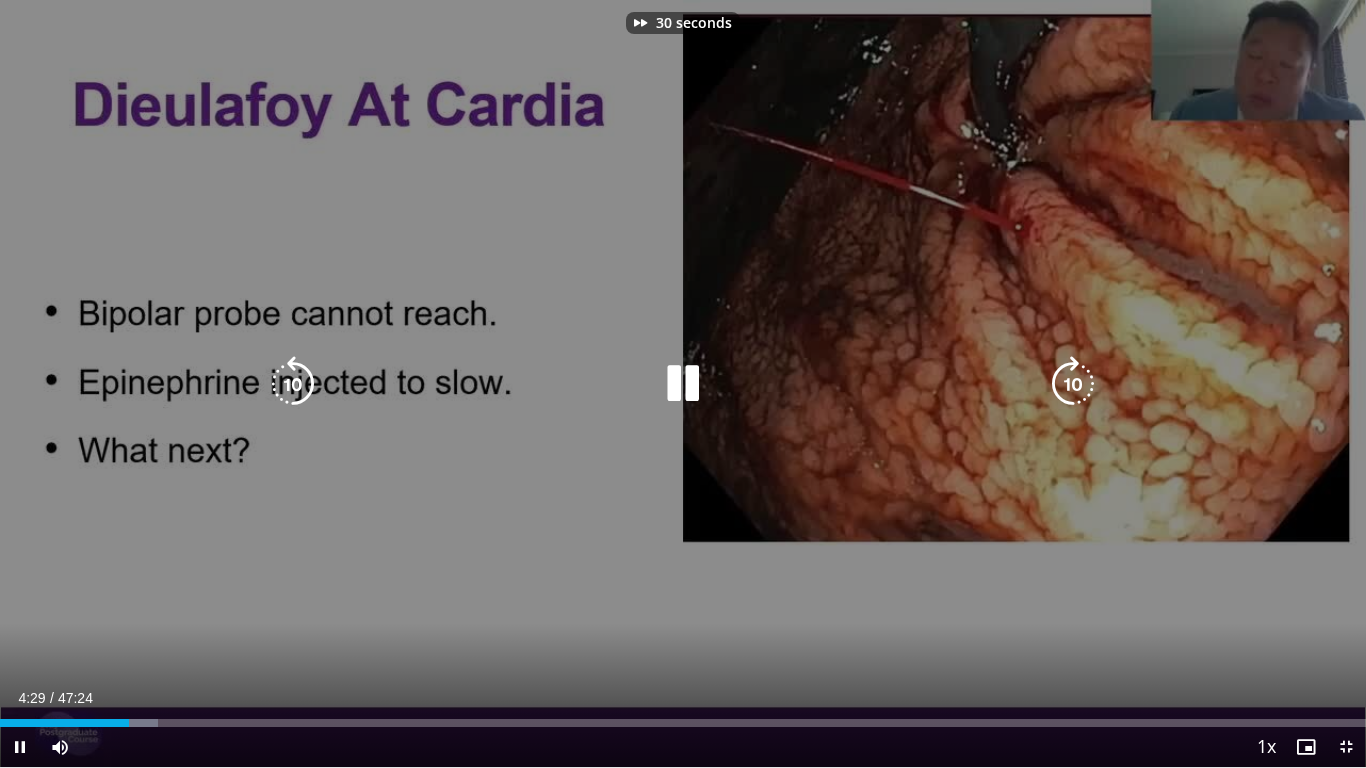 click at bounding box center [1073, 384] 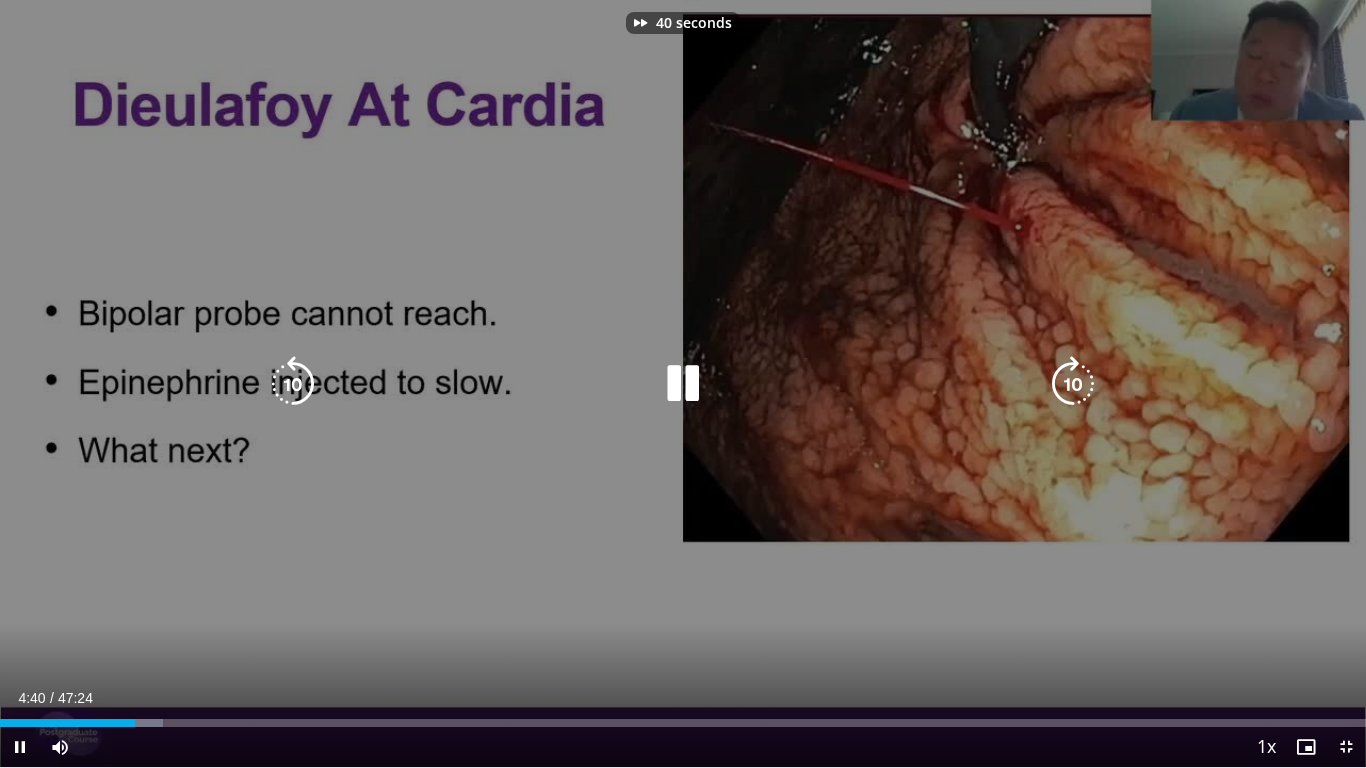 click on "40 seconds
Tap to unmute" at bounding box center [683, 383] 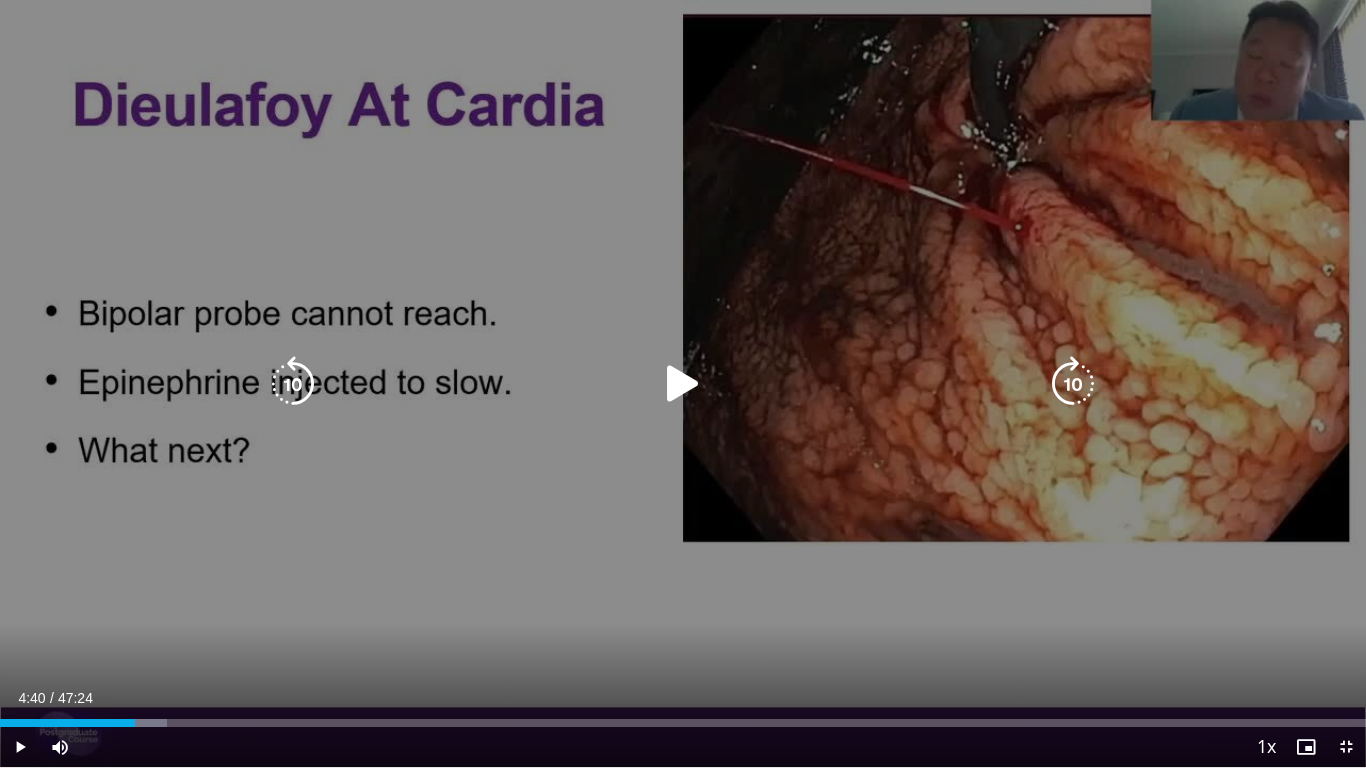 click at bounding box center [683, 384] 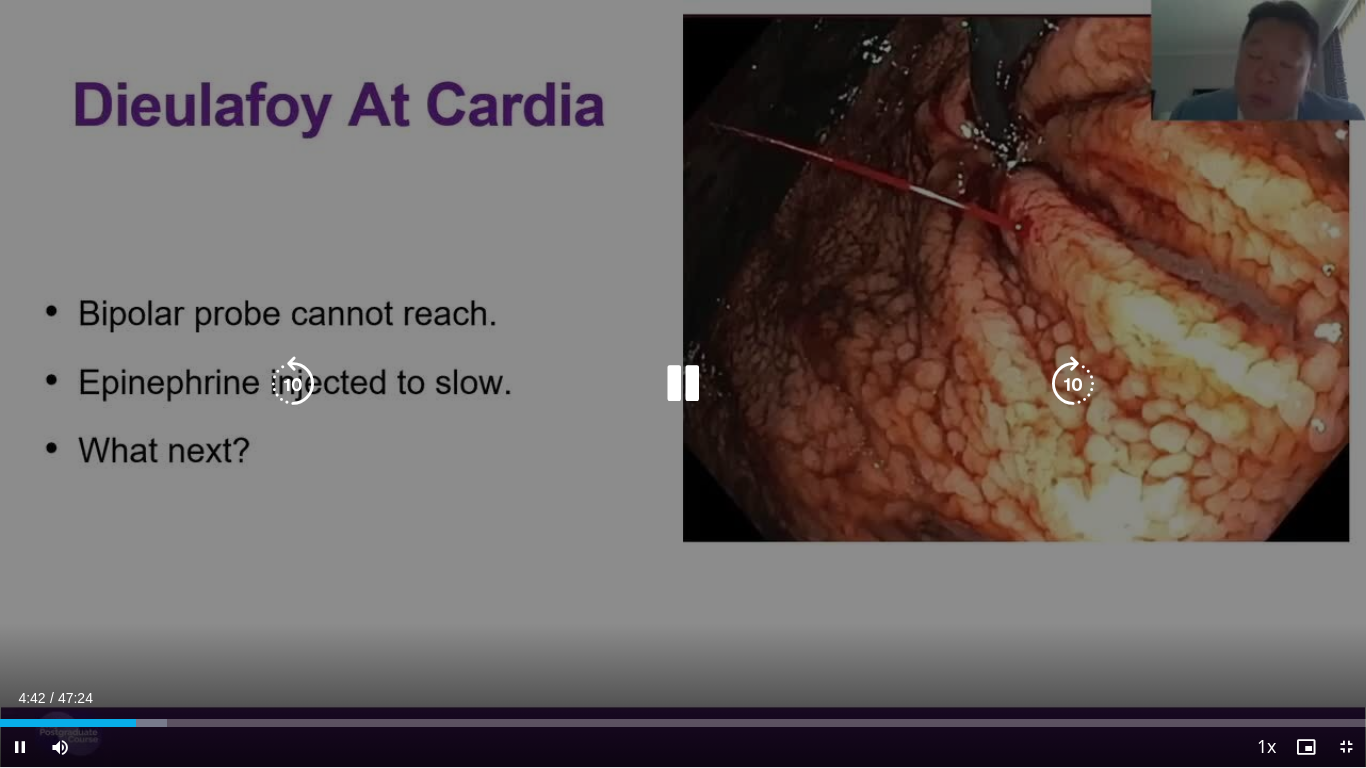 type 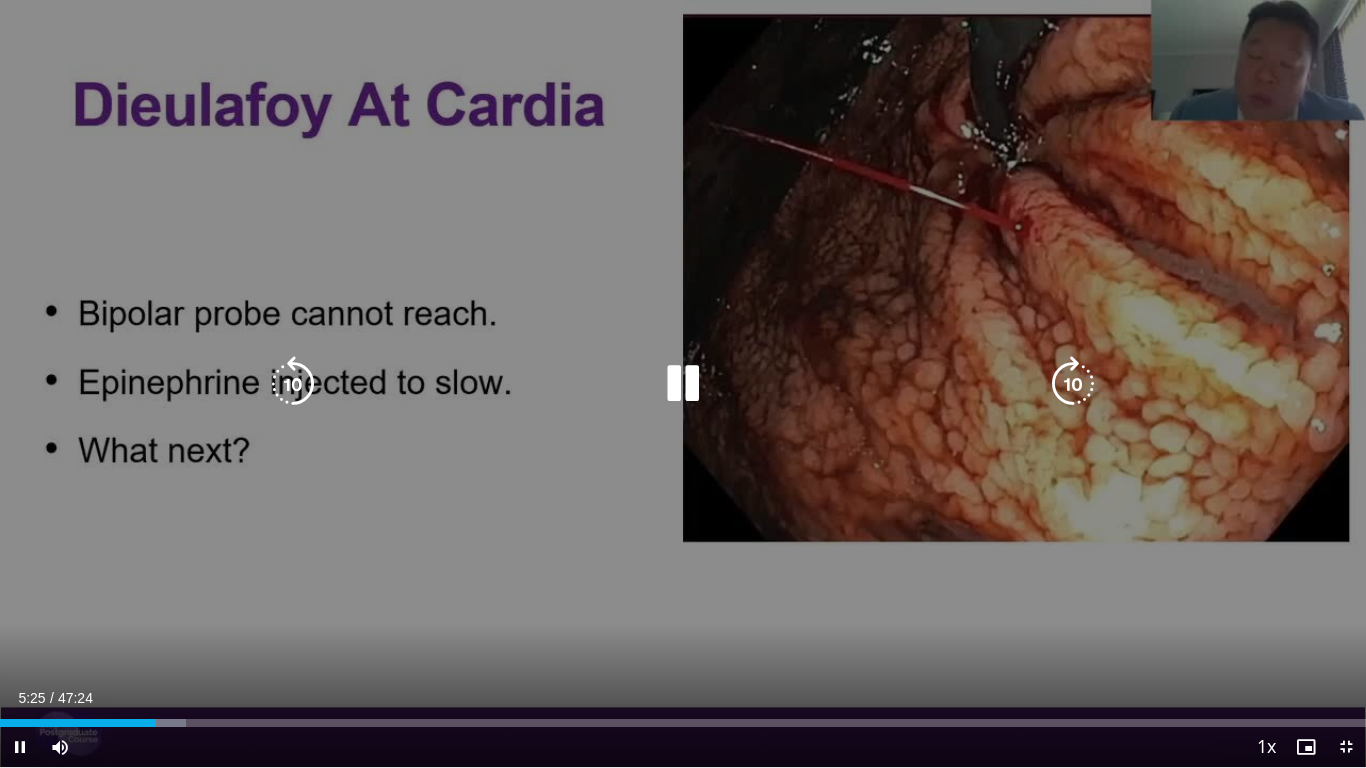 click on "30 seconds
Tap to unmute" at bounding box center [683, 383] 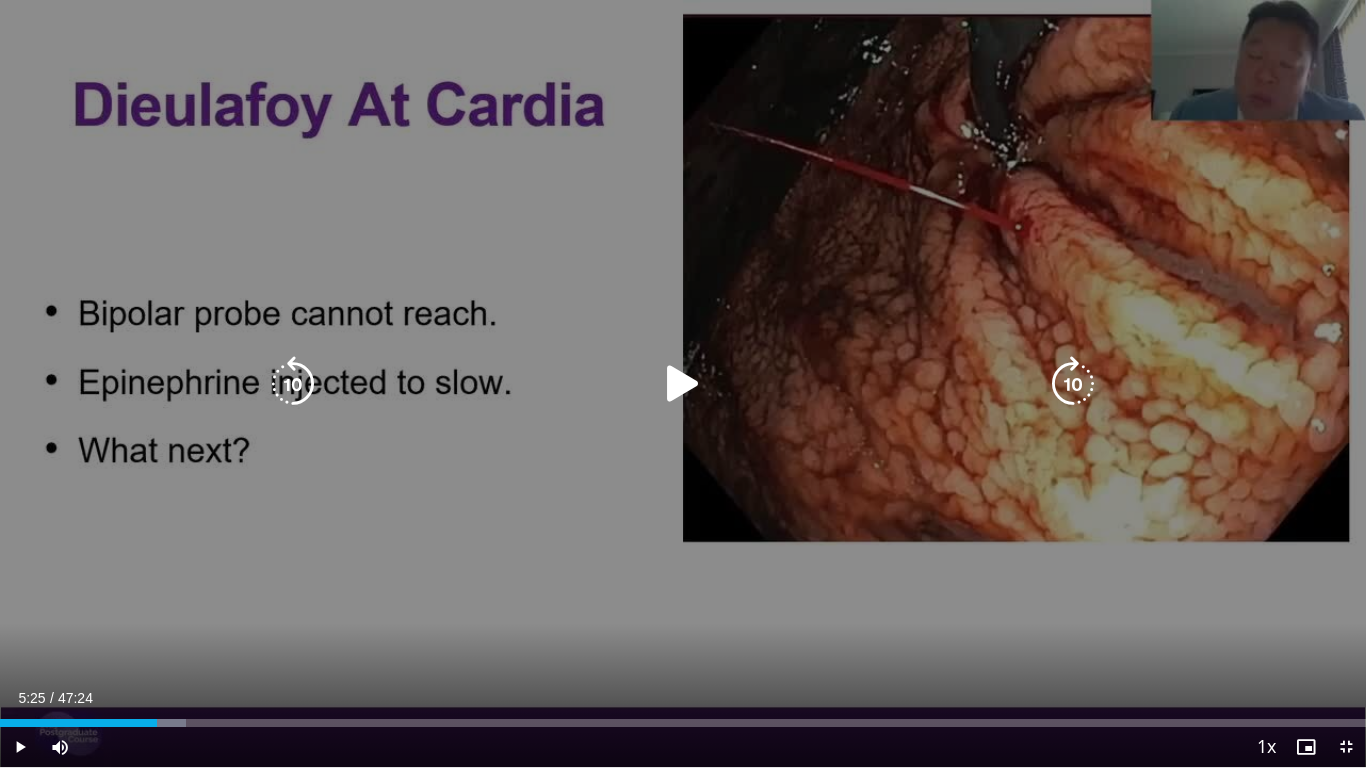 click on "30 seconds
Tap to unmute" at bounding box center [683, 383] 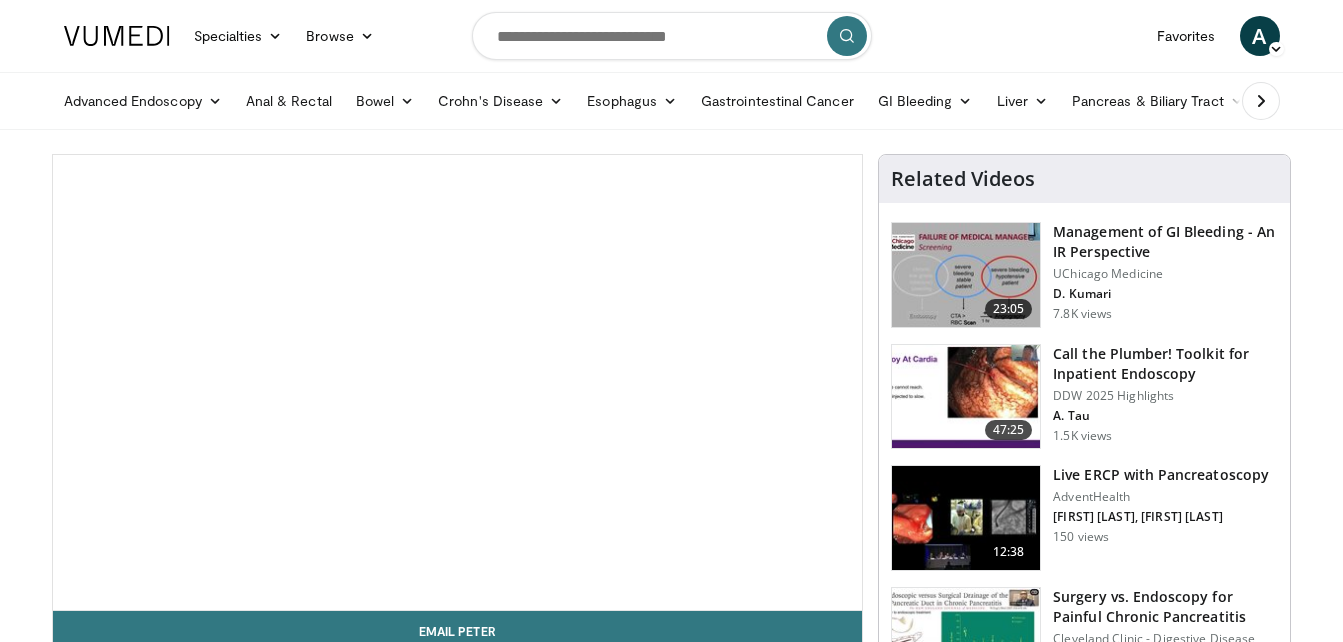 scroll, scrollTop: 0, scrollLeft: 0, axis: both 